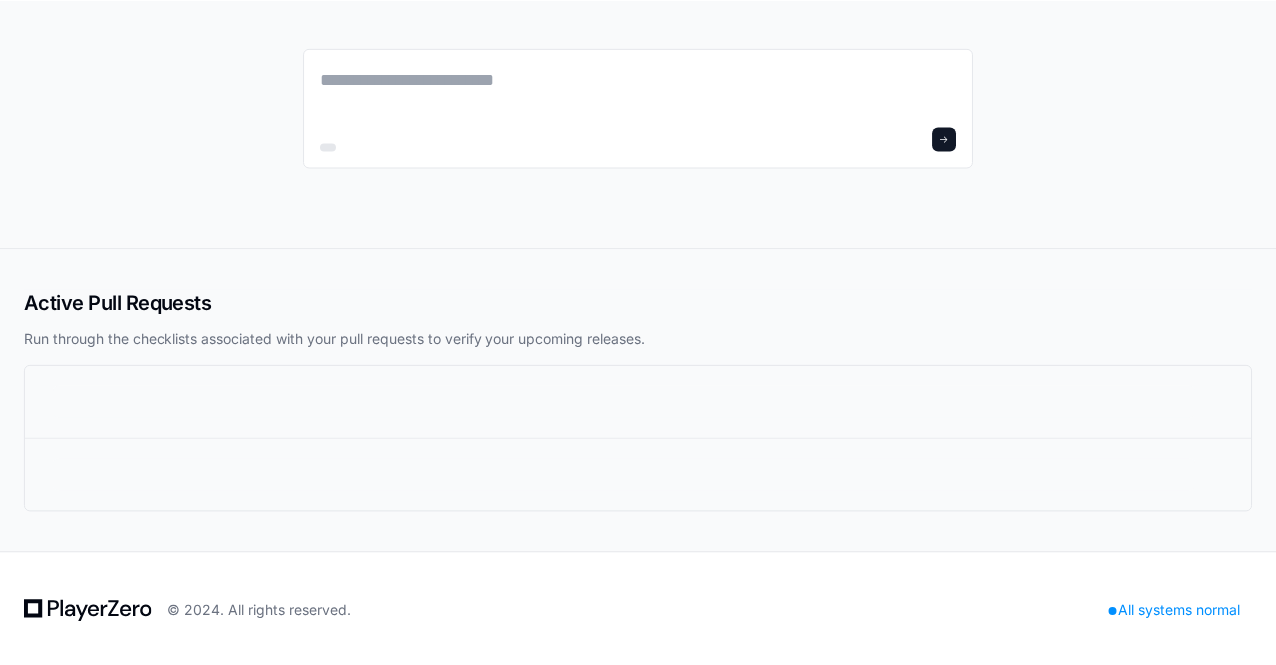 scroll, scrollTop: 0, scrollLeft: 0, axis: both 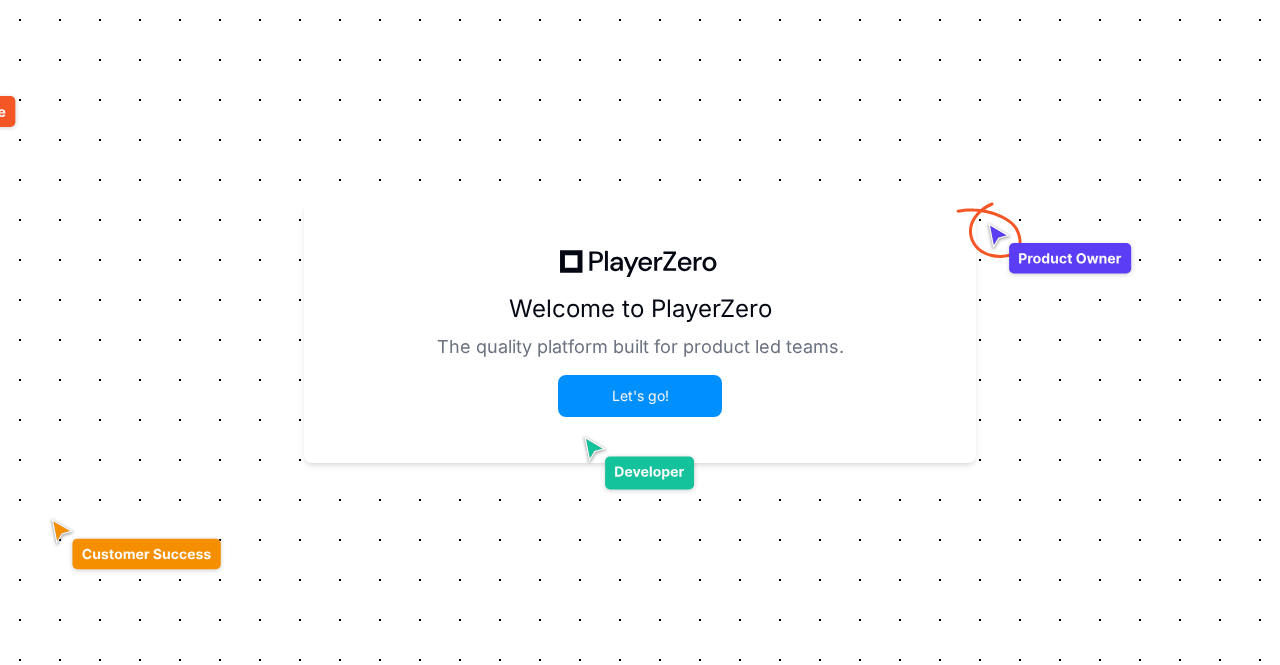 click on "Let's go!" 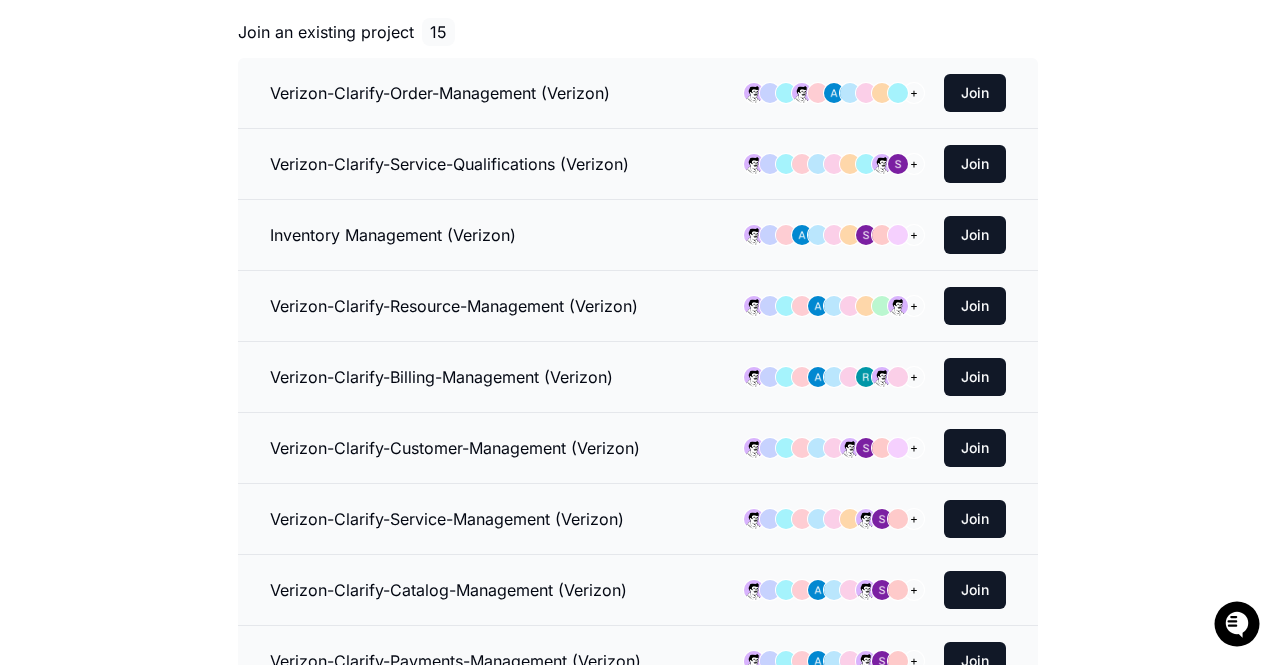 scroll, scrollTop: 0, scrollLeft: 0, axis: both 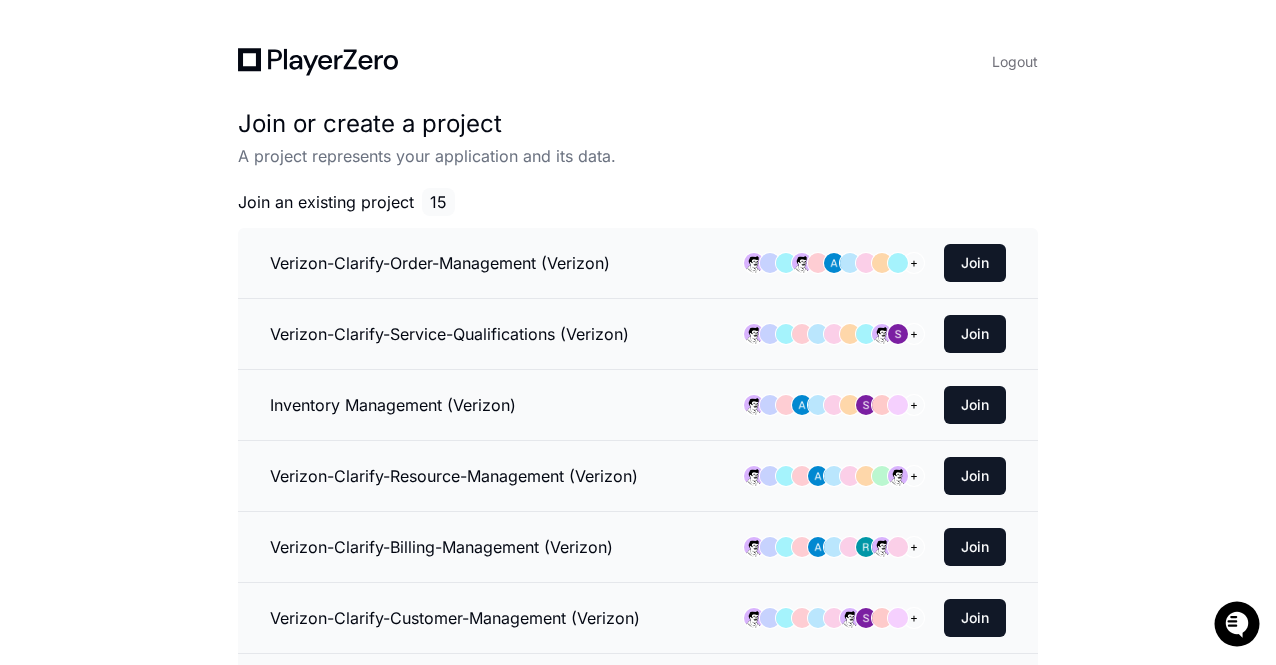 click on "Logout  Join or create a project  A project represents your application and its data. Join an existing project 15 Verizon-Clarify-Order-Management (Verizon)  +  Join Verizon-Clarify-Service-Qualifications (Verizon)  +  Join Inventory Management (Verizon)  +  Join Verizon-Clarify-Resource-Management (Verizon)  +  Join Verizon-Clarify-Billing-Management (Verizon)  +  Join Verizon-Clarify-Customer-Management (Verizon)  +  Join Verizon-Clarify-Service-Management (Verizon)  +  Join Verizon-Clarify-Catalog-Management (Verizon)  +  Join Verizon-Clarify-Payments-Management (Verizon)  +  Join Verizon-Clarify-Event-Management (Verizon)  +  Join Verizon-Clarify-Loyalty-Management (Verizon)  +  Join Verizon-Clarify-Customer-Integrations (Verizon)  +  Join Intergate (Verizon)  +  Join Order-Management-Legacy (Verizon) Join api-gateway (Verizon) Join or  Create a  Organization Name" 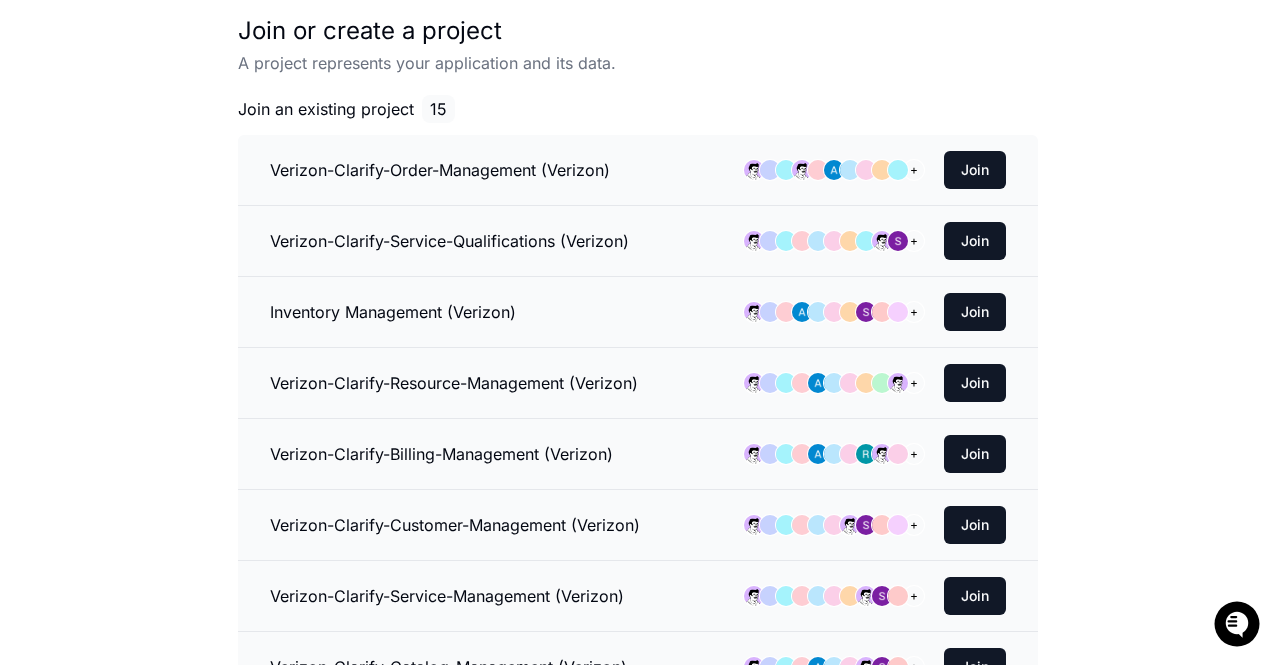 scroll, scrollTop: 0, scrollLeft: 0, axis: both 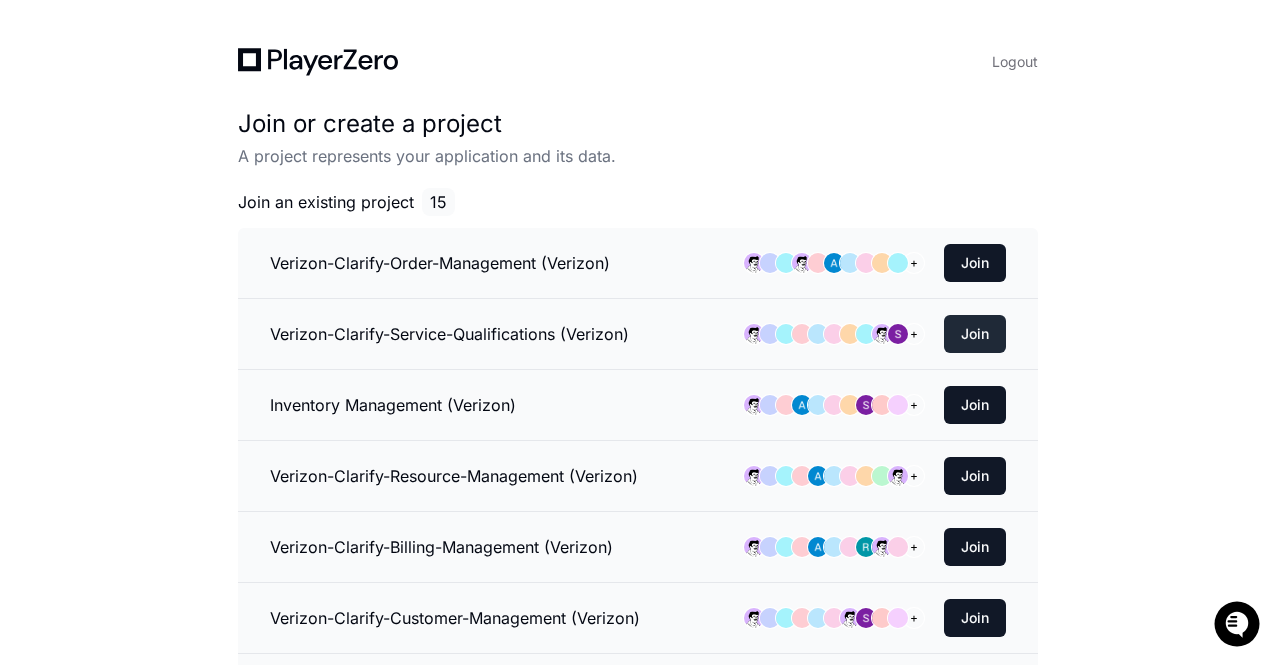 click on "Join" 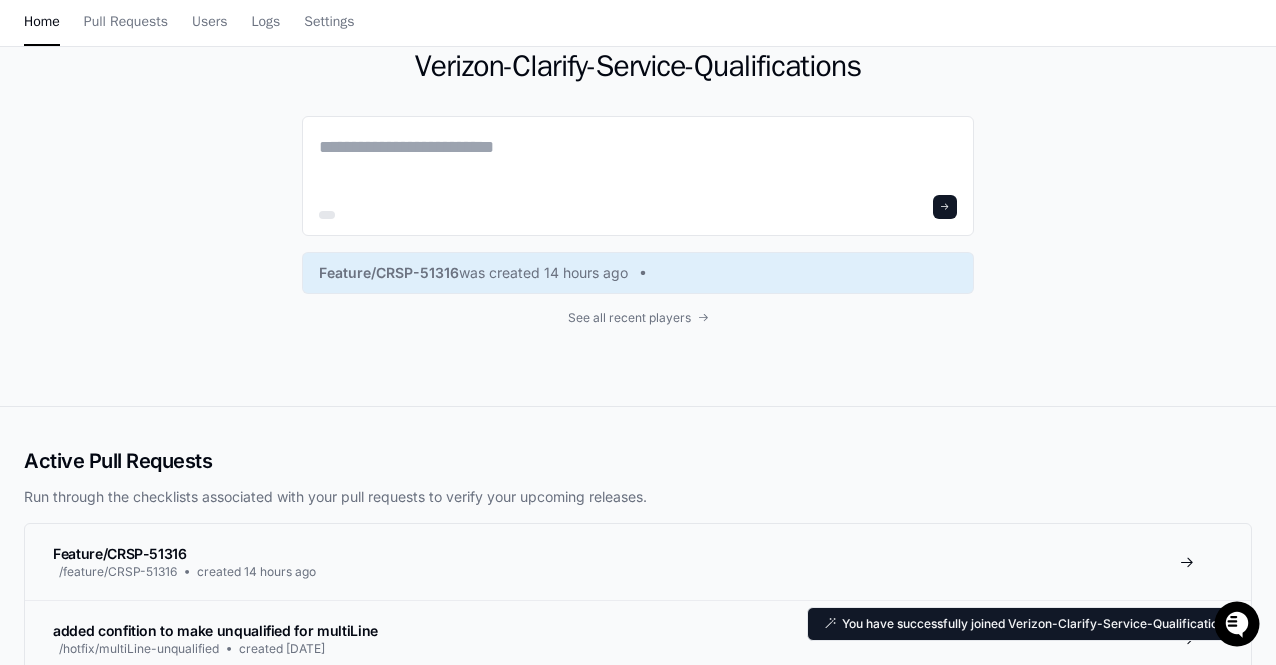 scroll, scrollTop: 0, scrollLeft: 0, axis: both 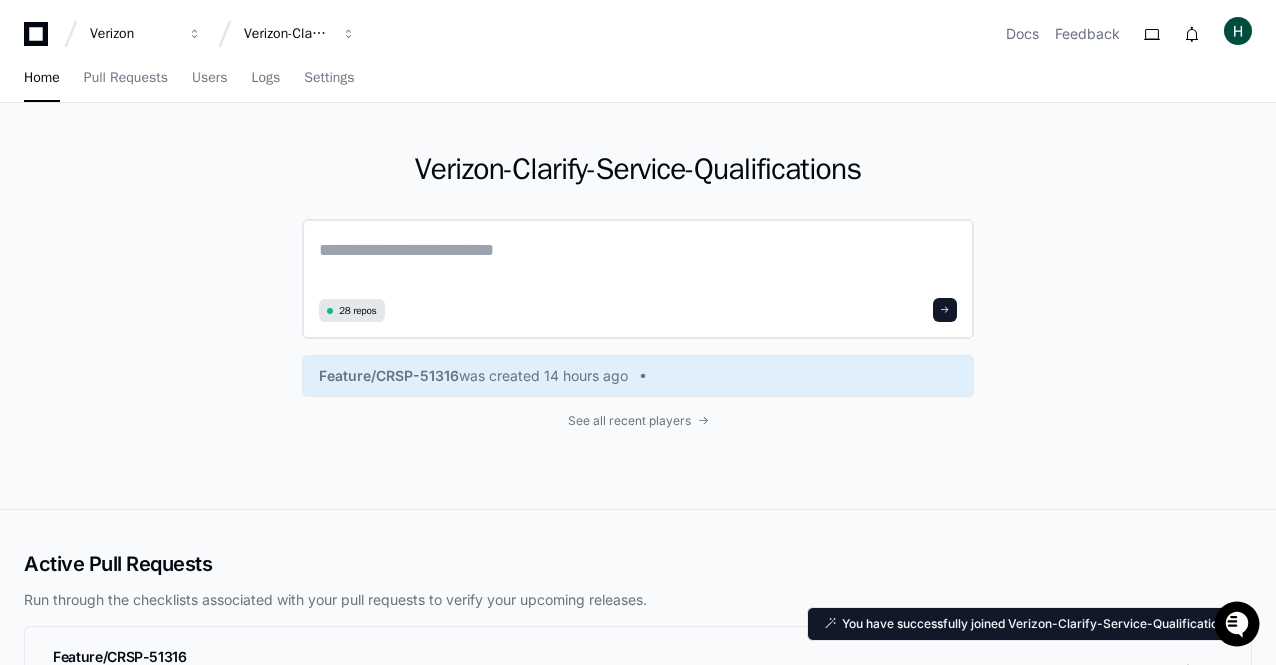 click 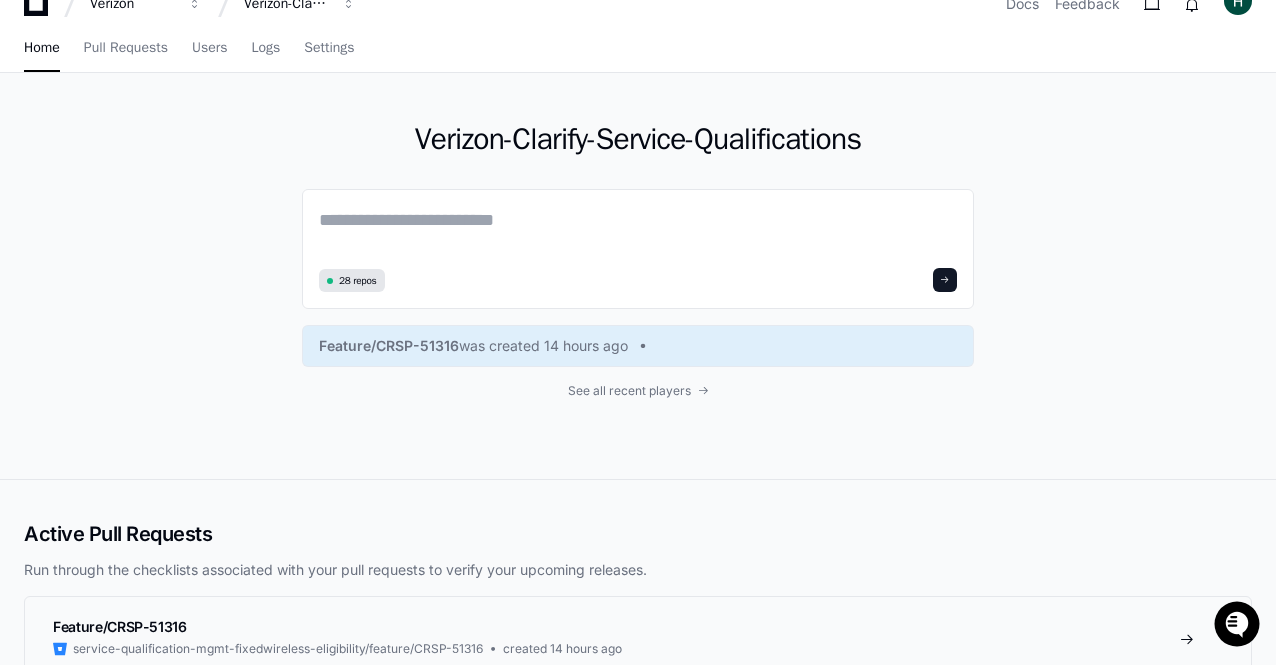 scroll, scrollTop: 0, scrollLeft: 0, axis: both 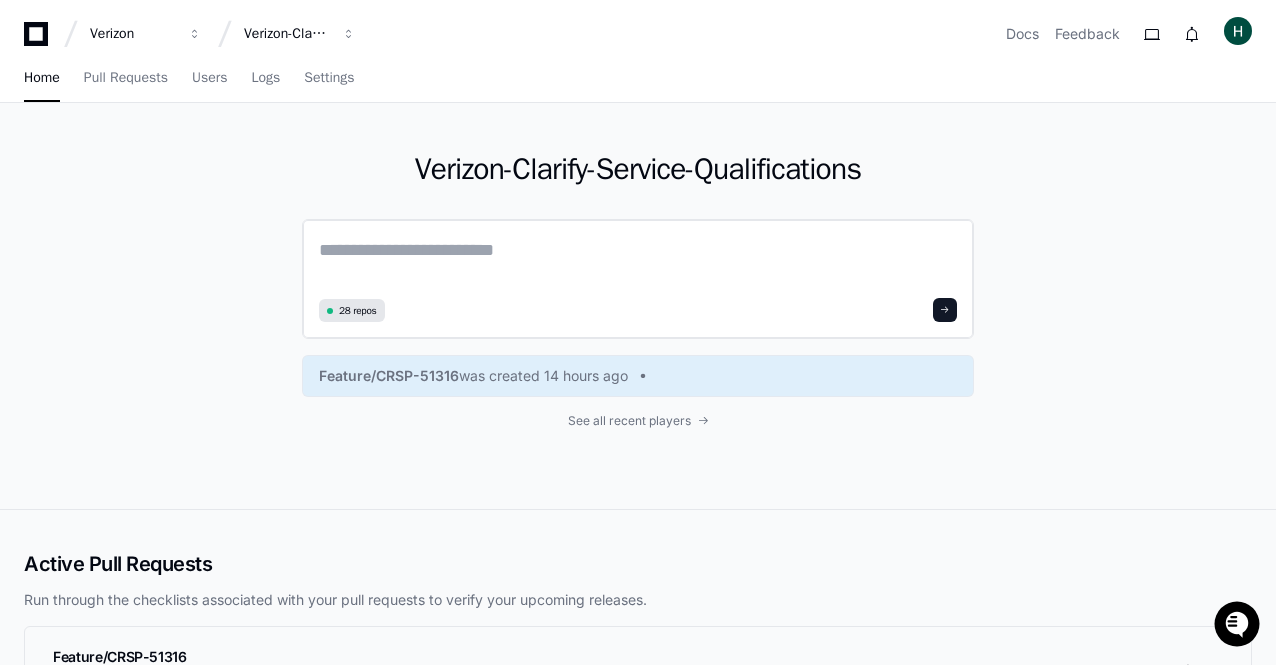 click on "28 repos" 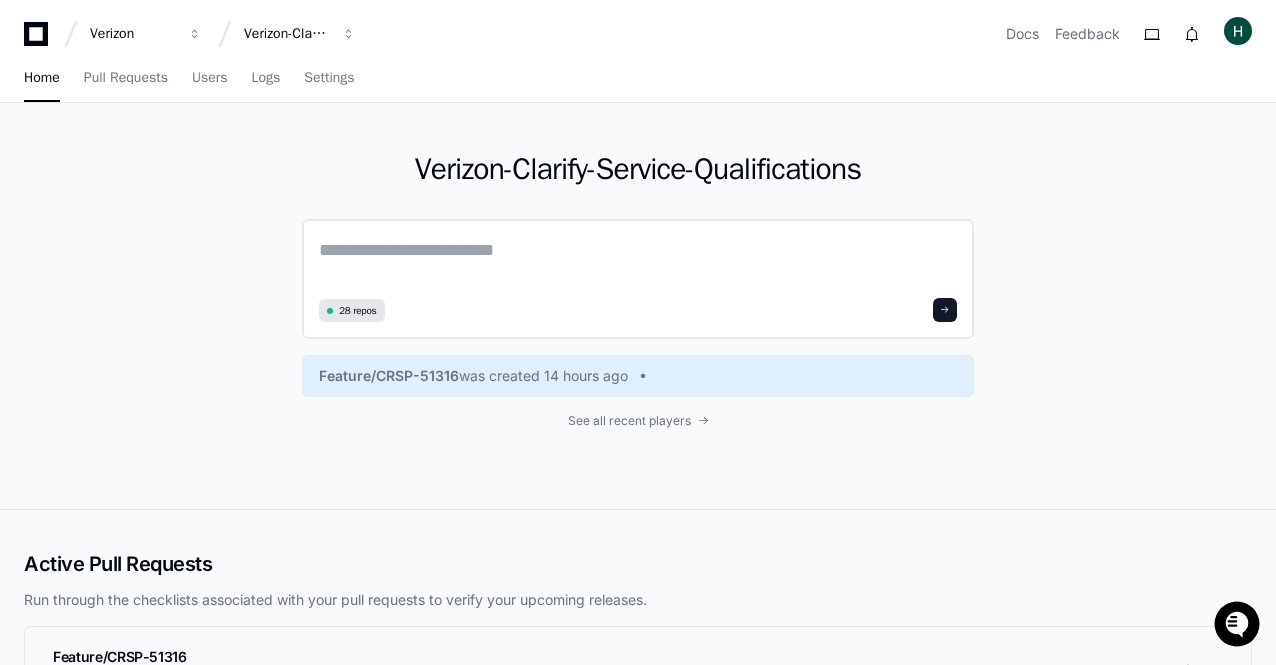 click on "28 repos" 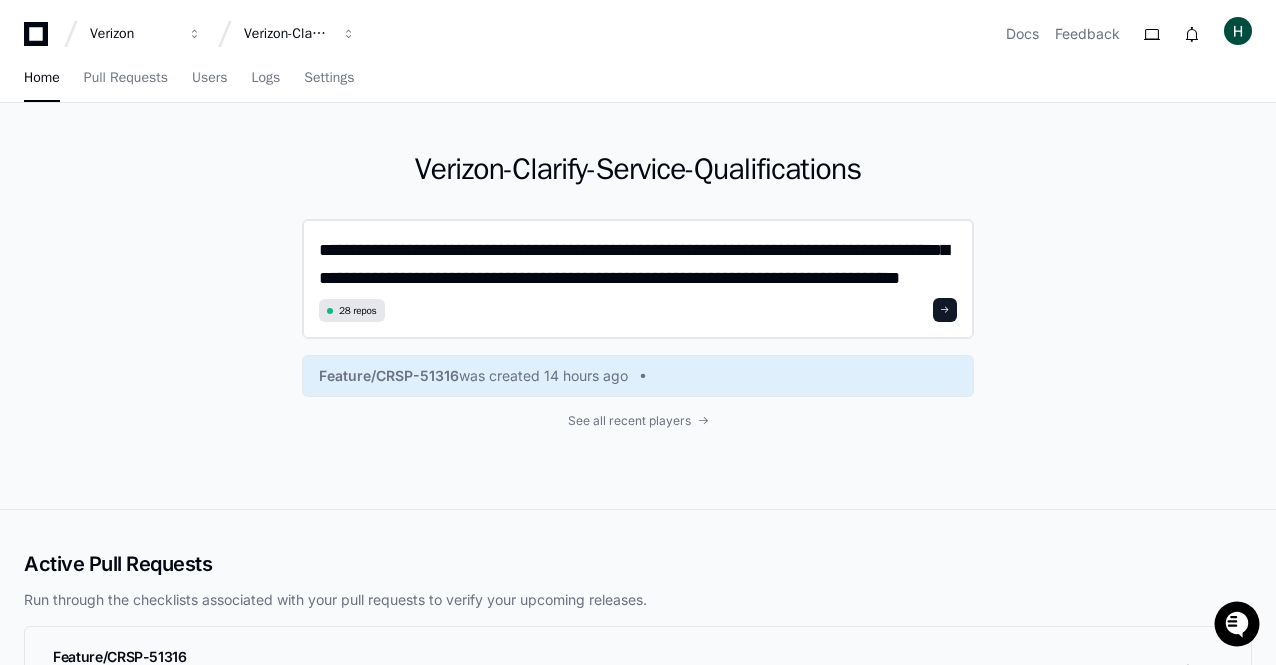 scroll, scrollTop: 0, scrollLeft: 0, axis: both 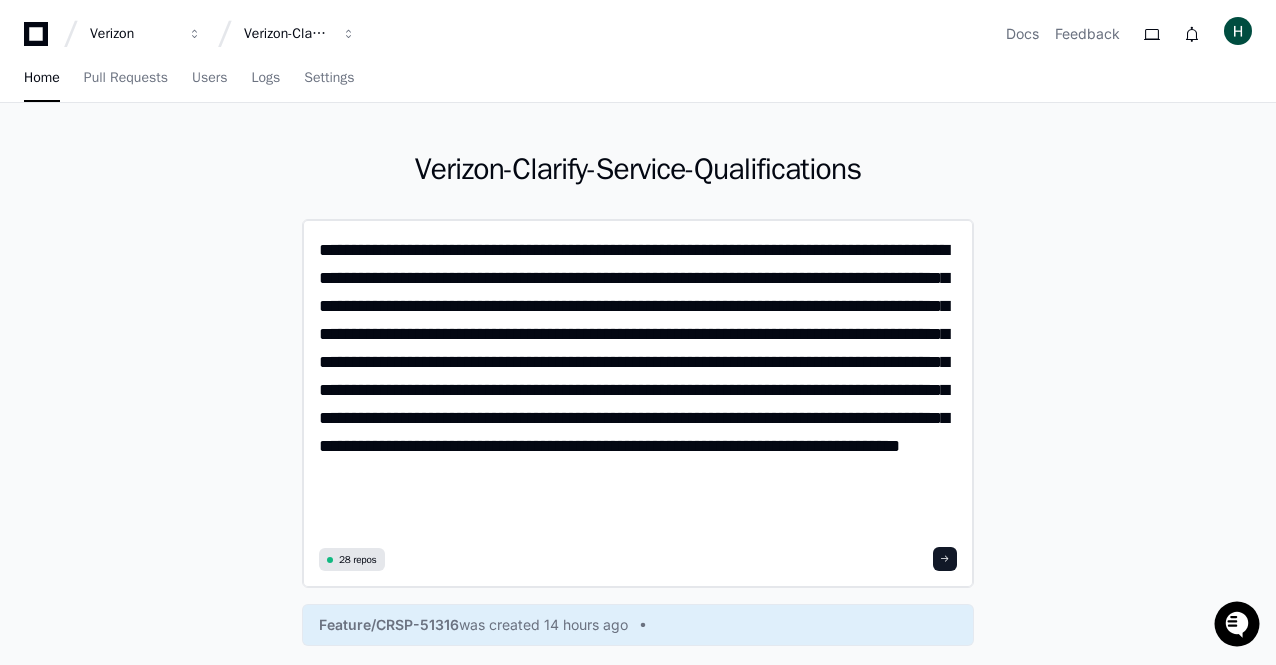 type on "**********" 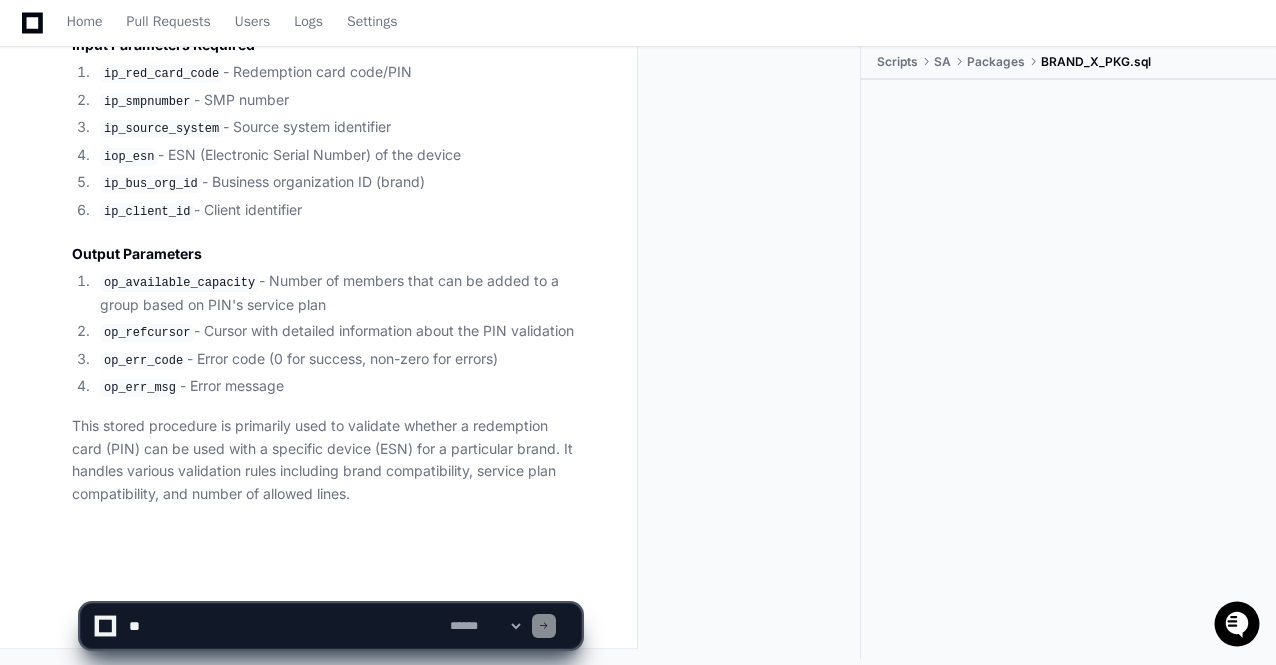 scroll, scrollTop: 4740, scrollLeft: 0, axis: vertical 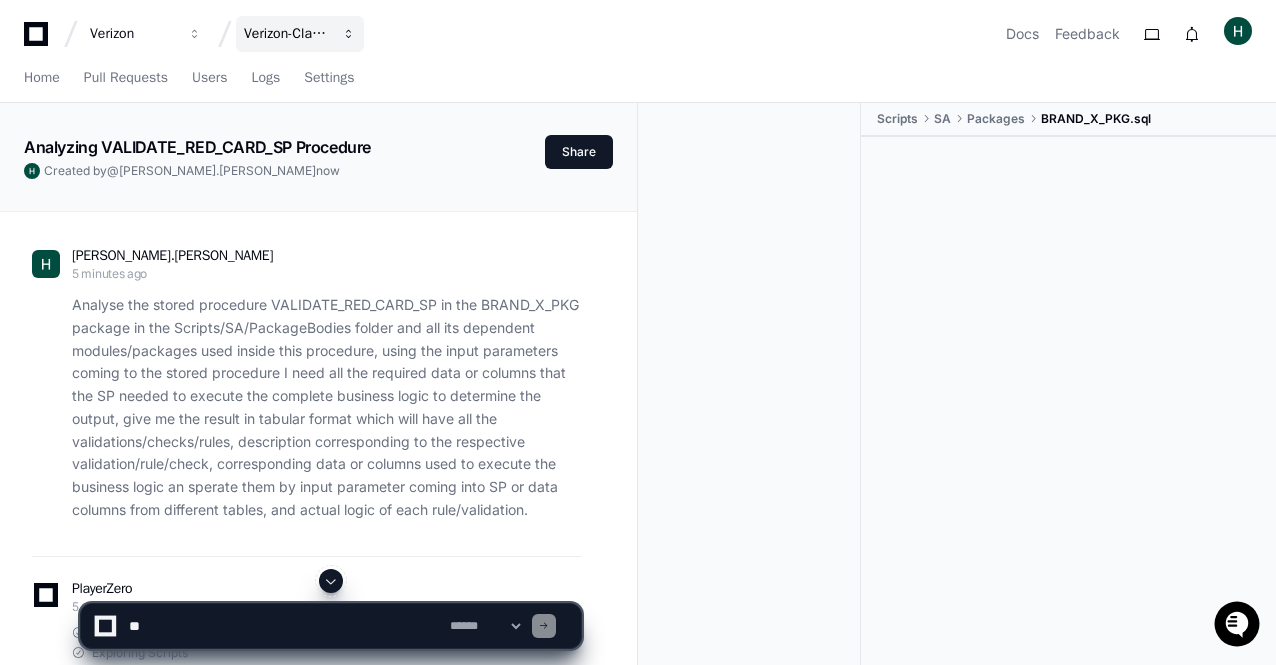 click on "Verizon-Clarify-Service-Qualifications" at bounding box center [133, 34] 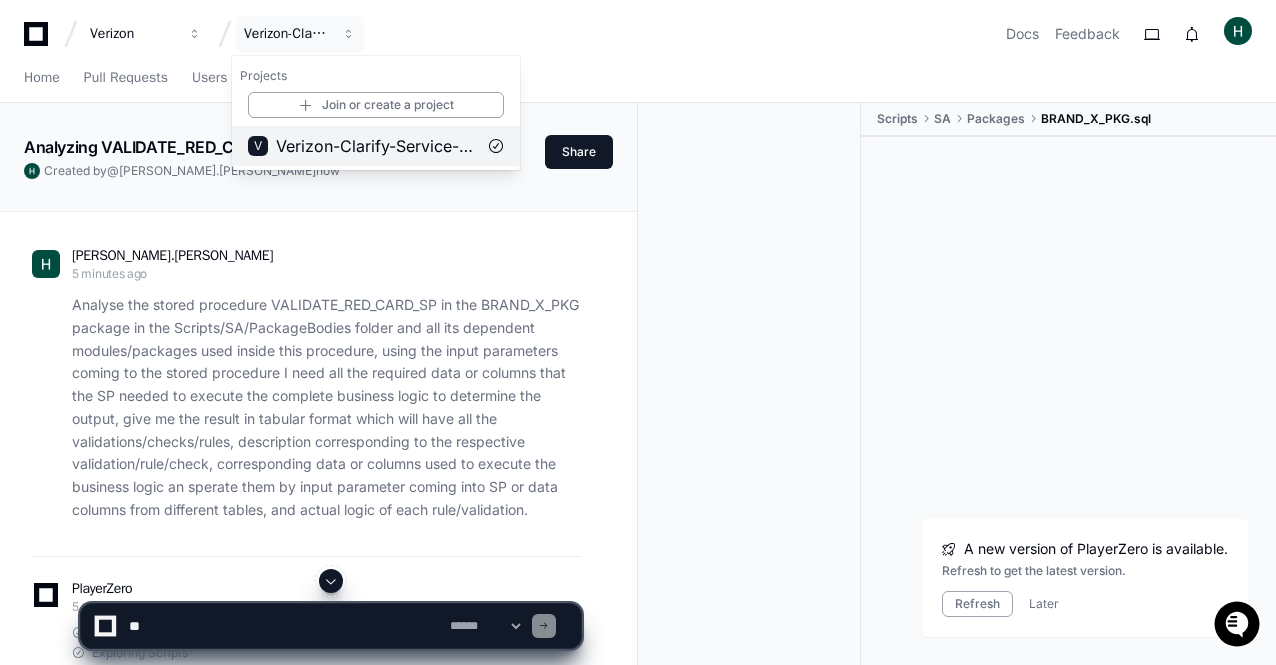 click on "Verizon-Clarify-Service-Qualifications" at bounding box center [376, 146] 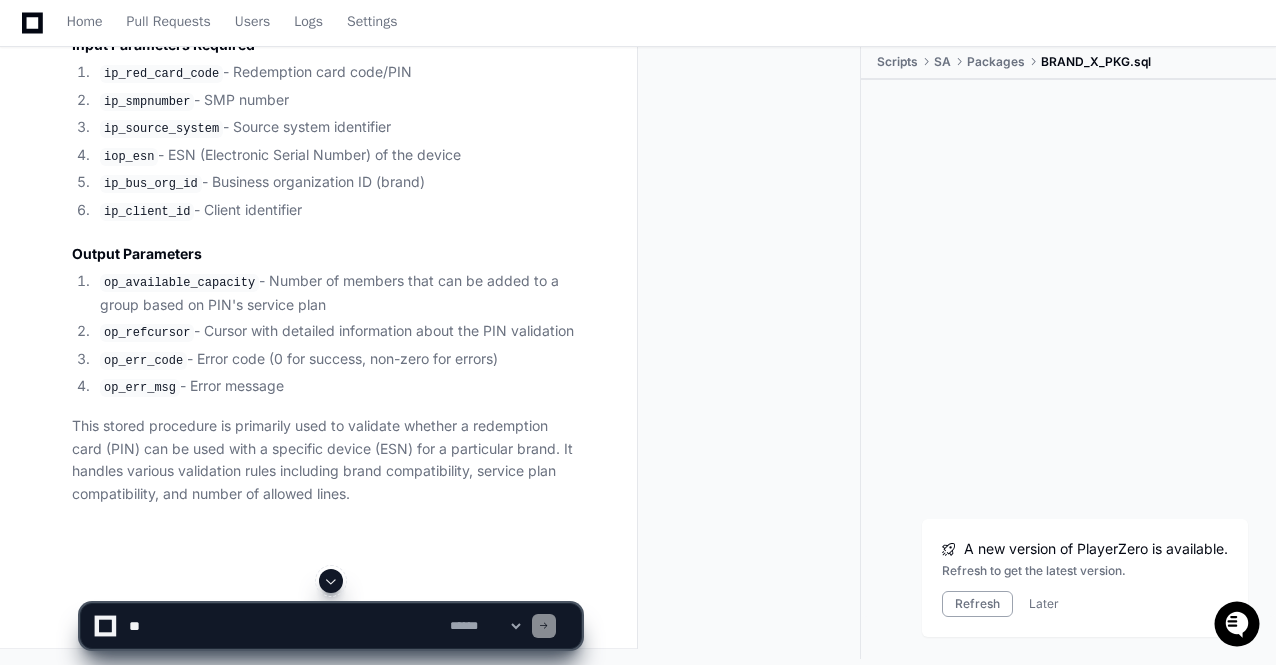 scroll, scrollTop: 4740, scrollLeft: 0, axis: vertical 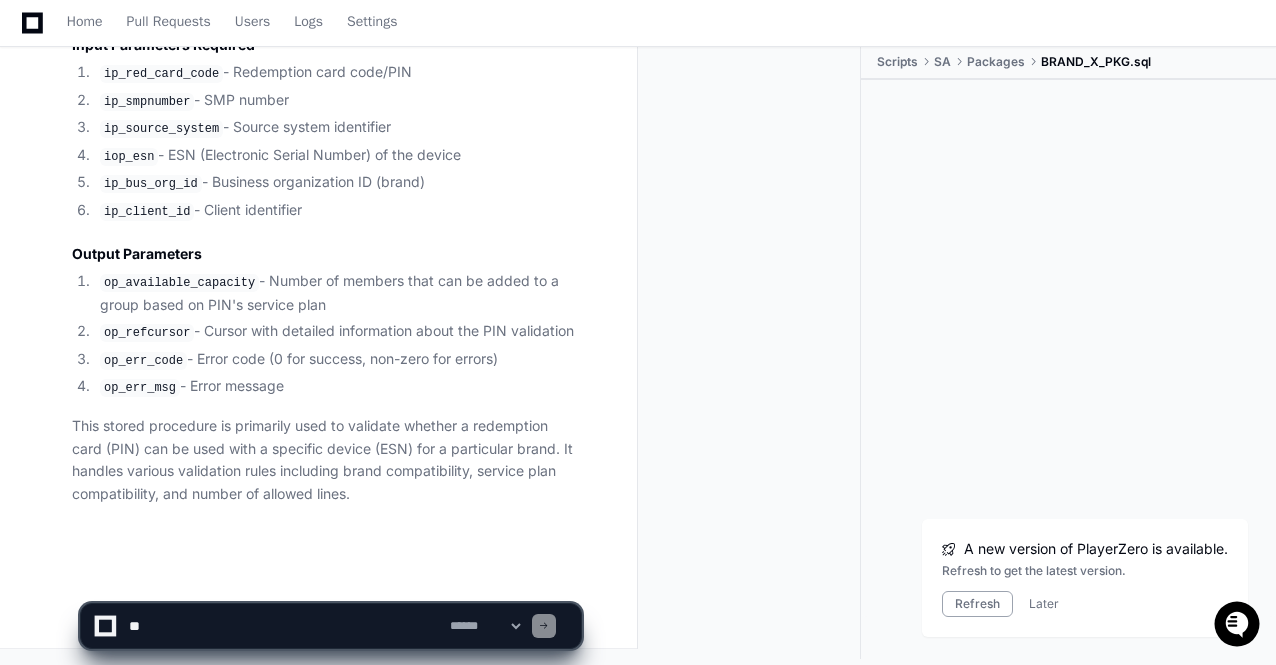 click 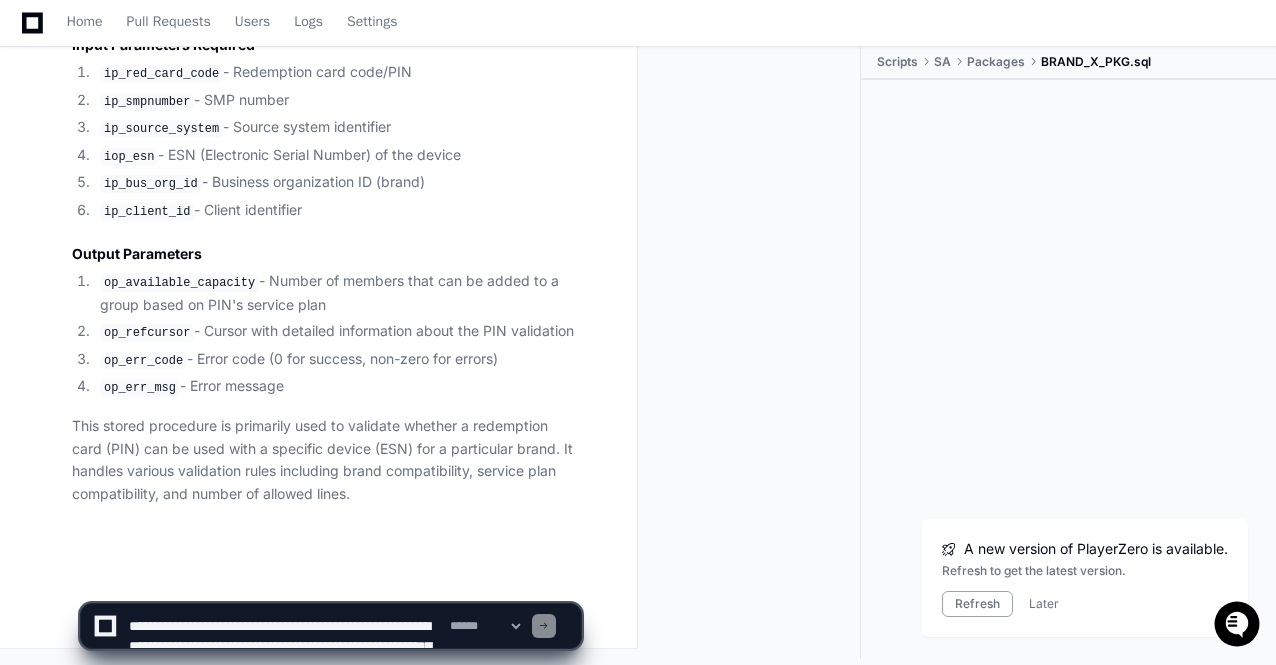 scroll, scrollTop: 46, scrollLeft: 0, axis: vertical 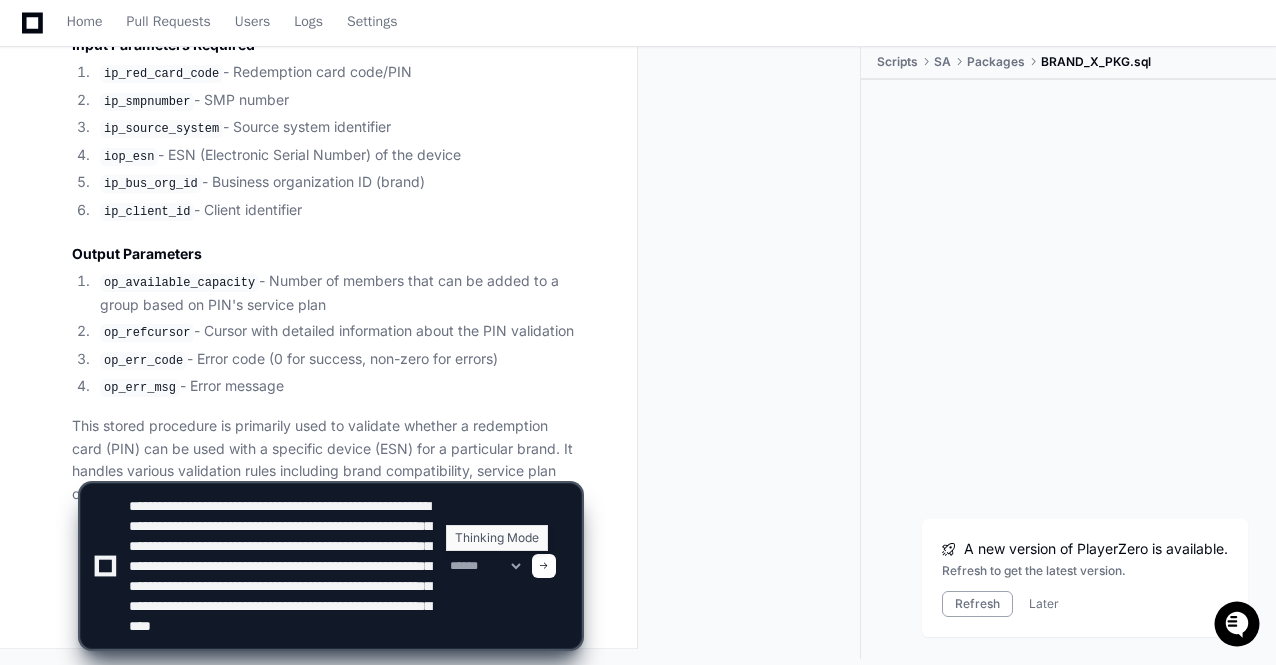 type on "**********" 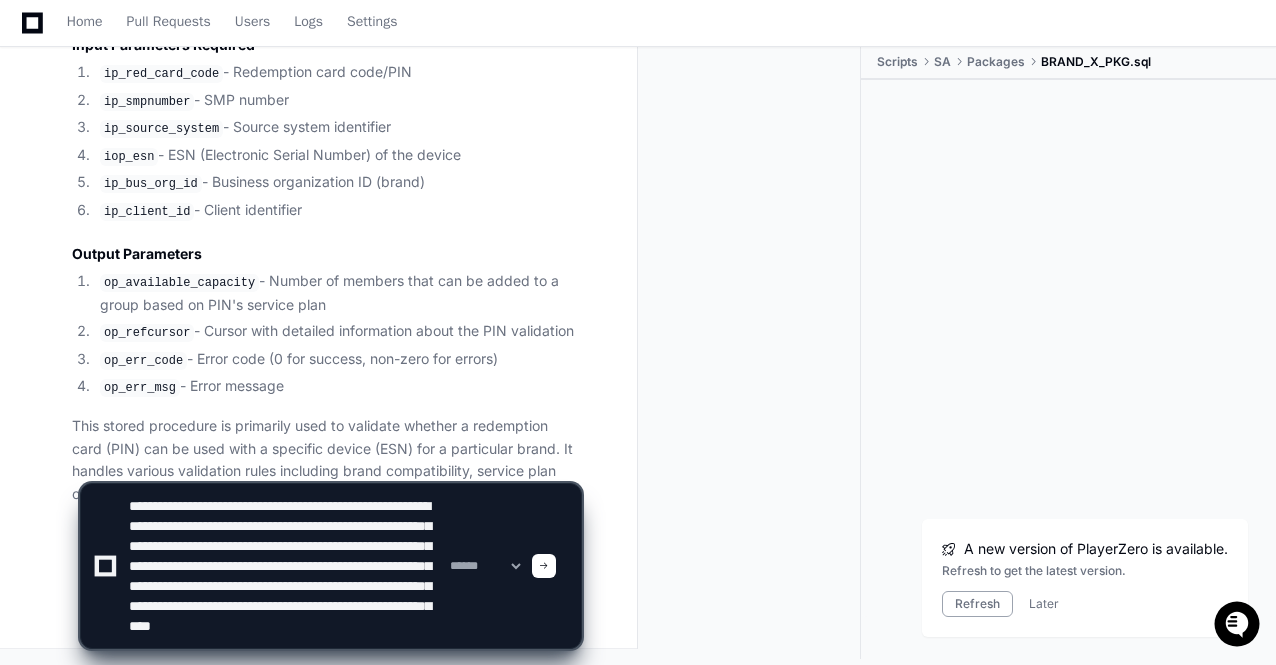 select on "*********" 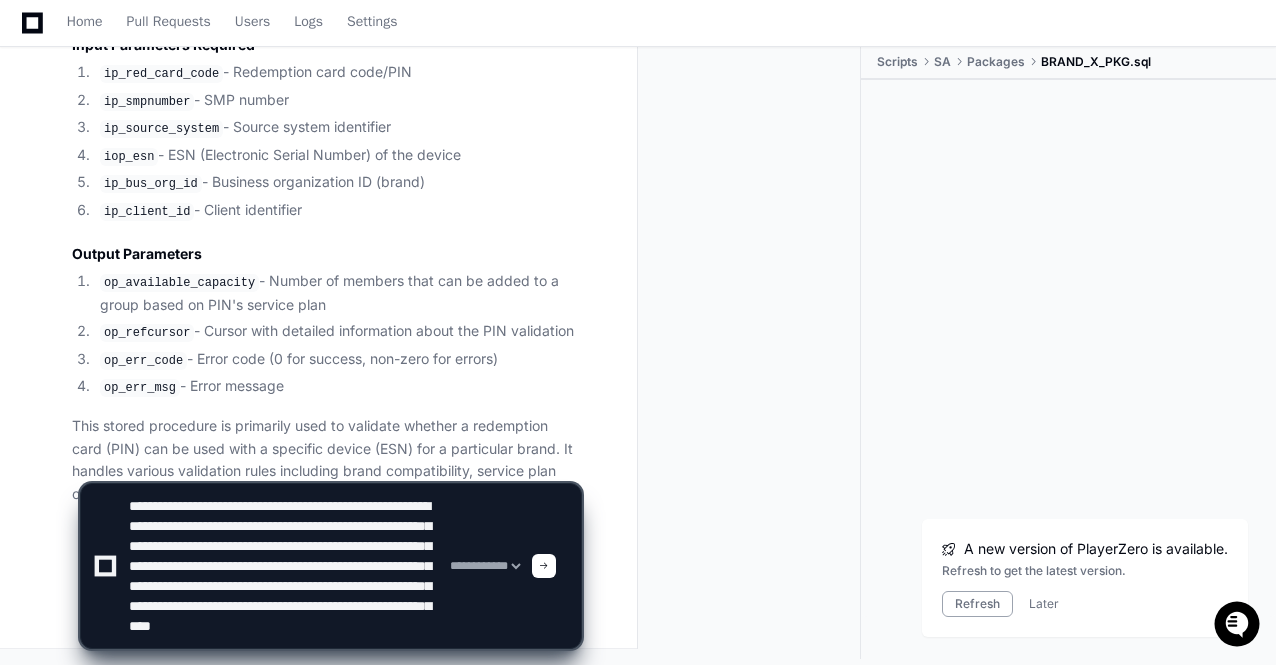 click on "**********" at bounding box center [485, 566] 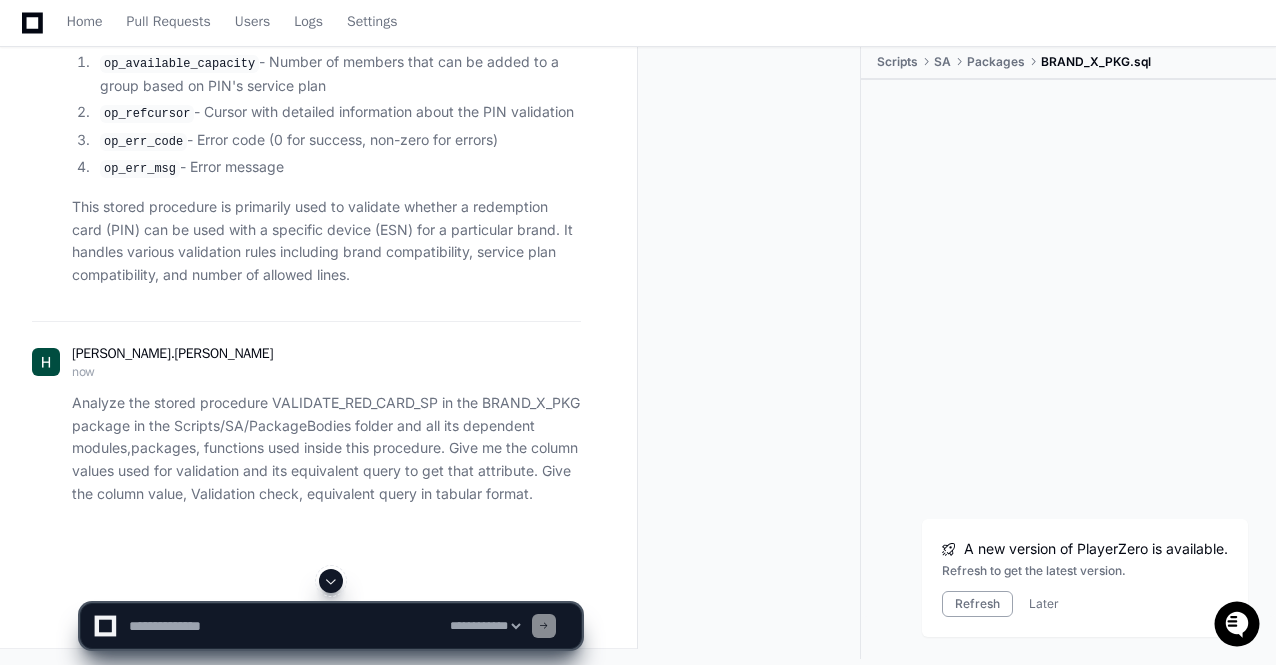 scroll, scrollTop: 0, scrollLeft: 0, axis: both 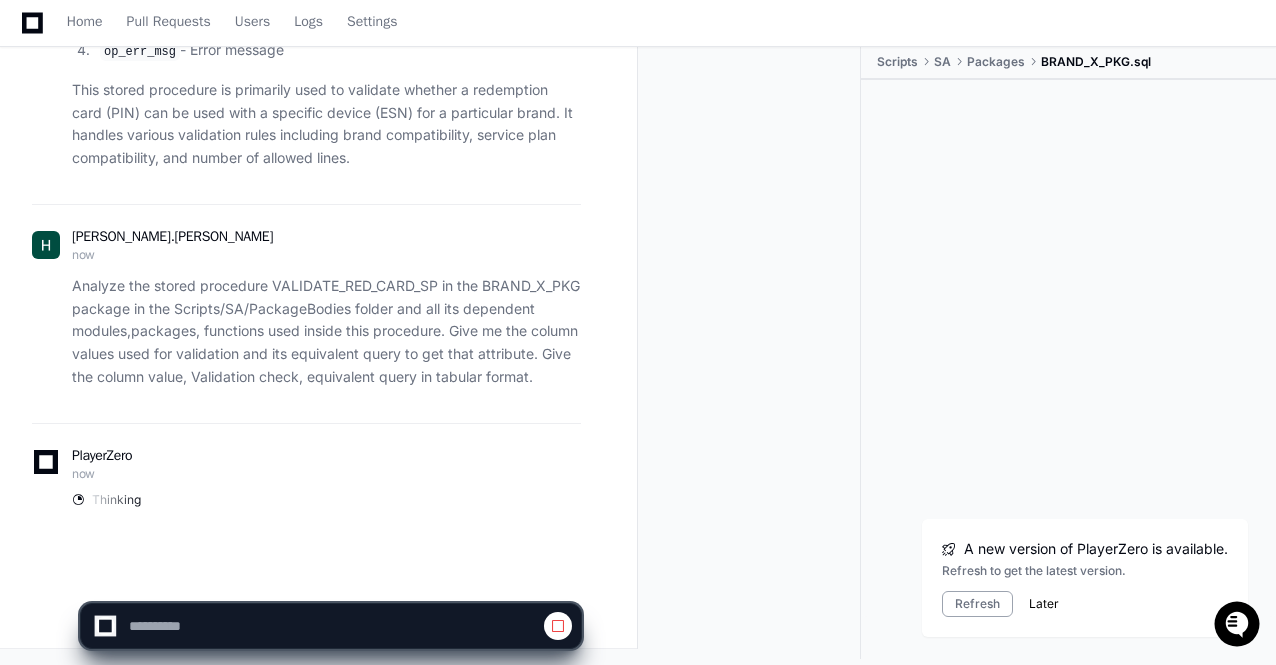 click on "Later" at bounding box center (1044, 604) 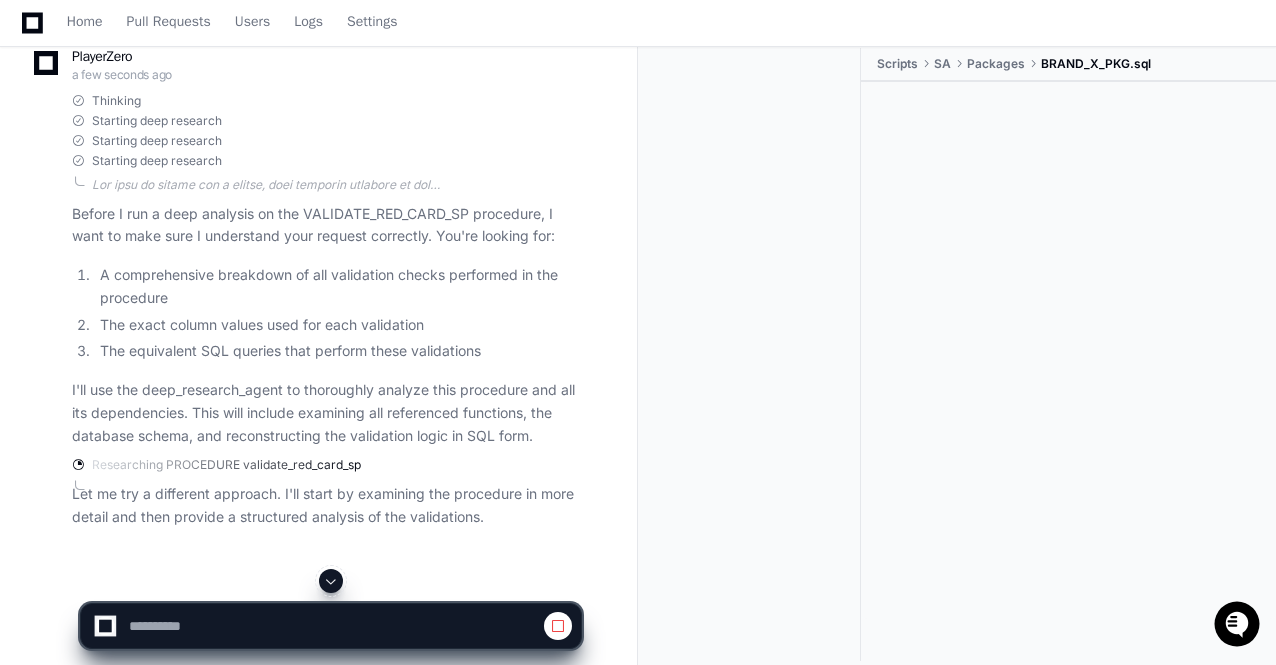 scroll, scrollTop: 5520, scrollLeft: 0, axis: vertical 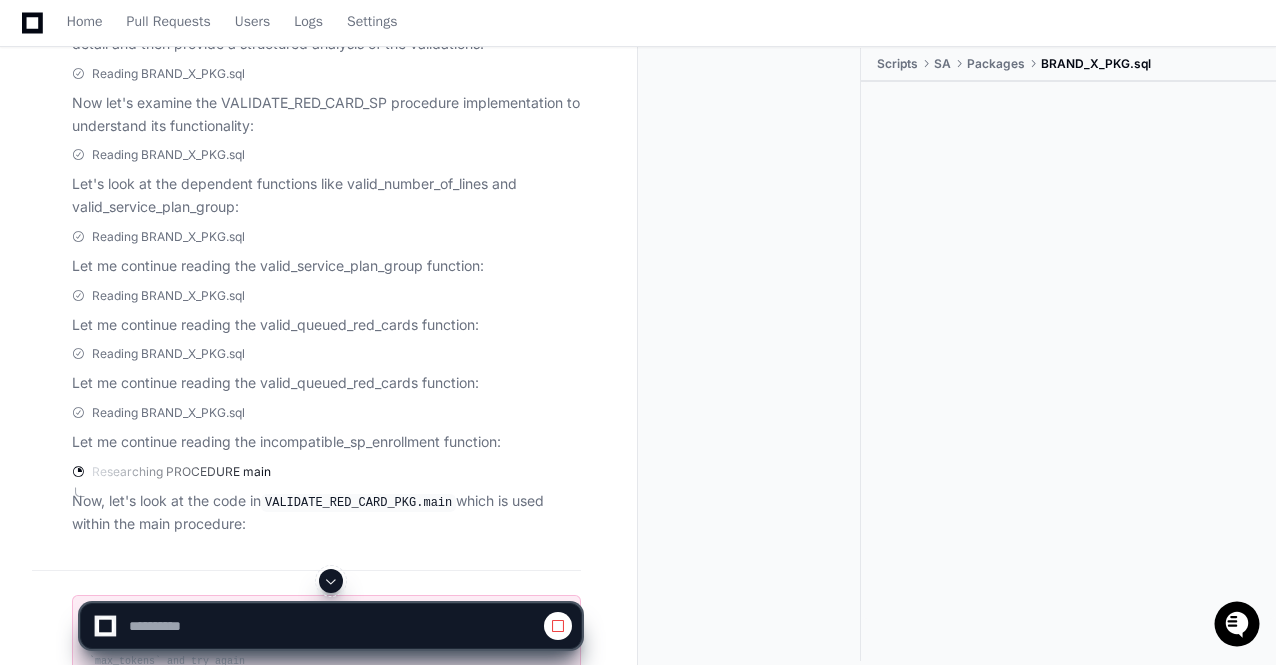 select on "*********" 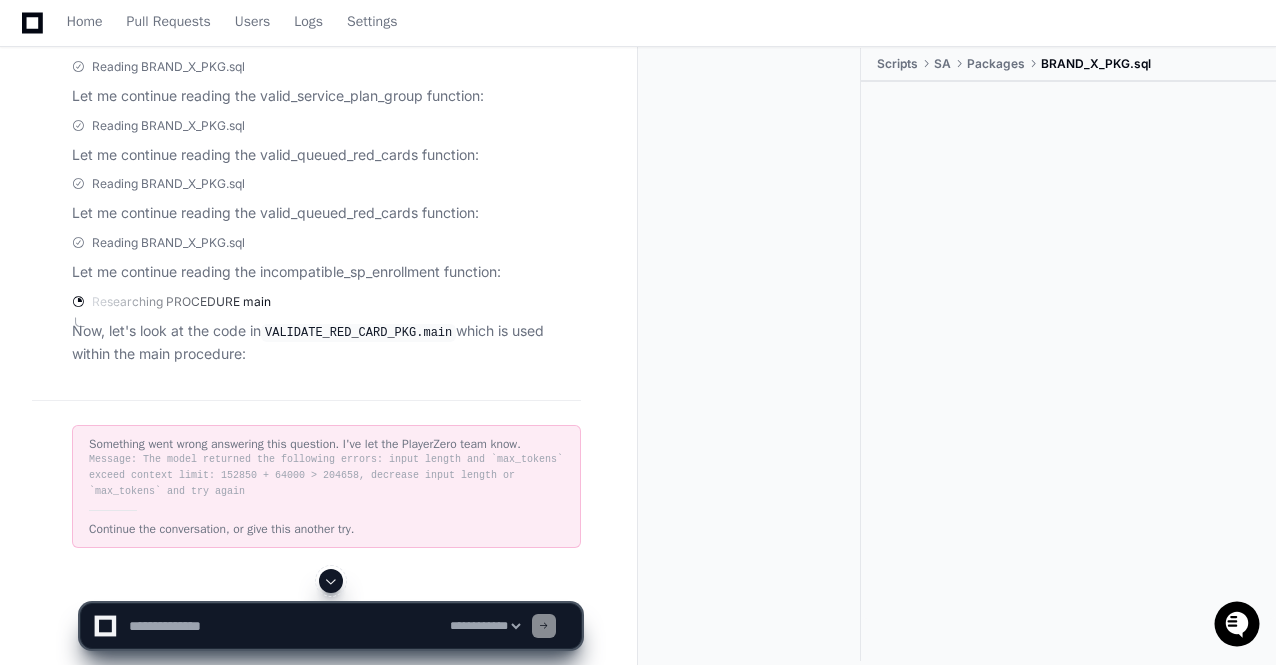 scroll, scrollTop: 5820, scrollLeft: 0, axis: vertical 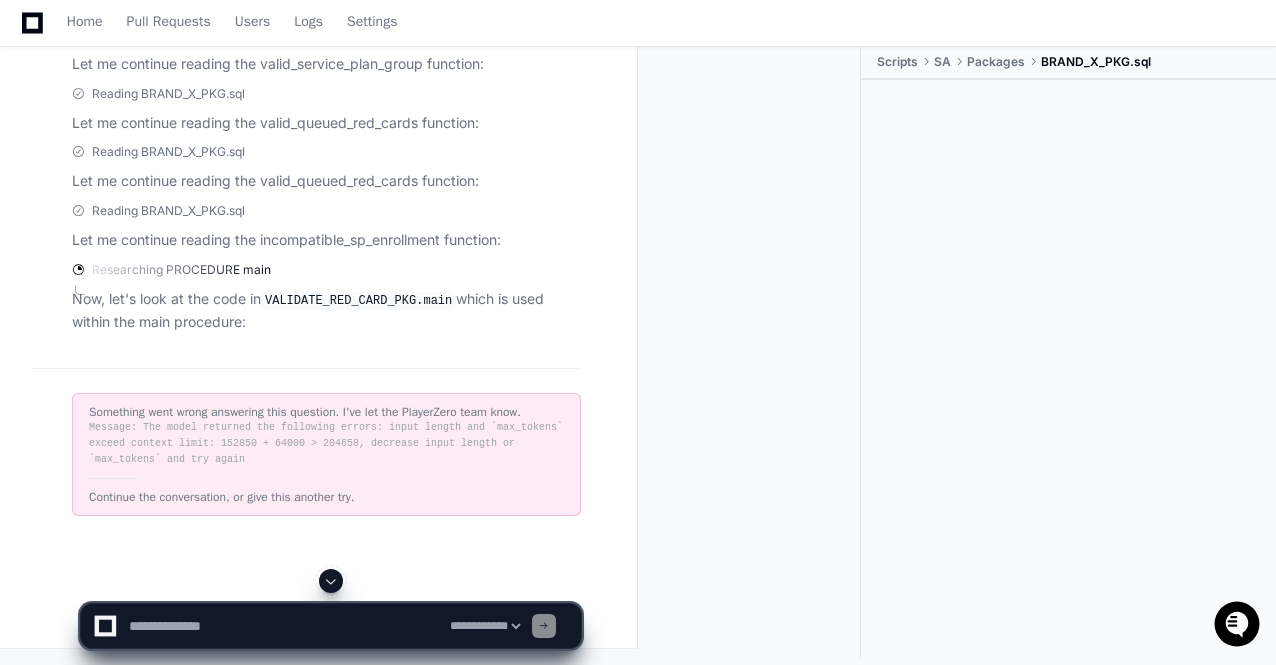 click on "Reading BRAND_X_PKG.sql" 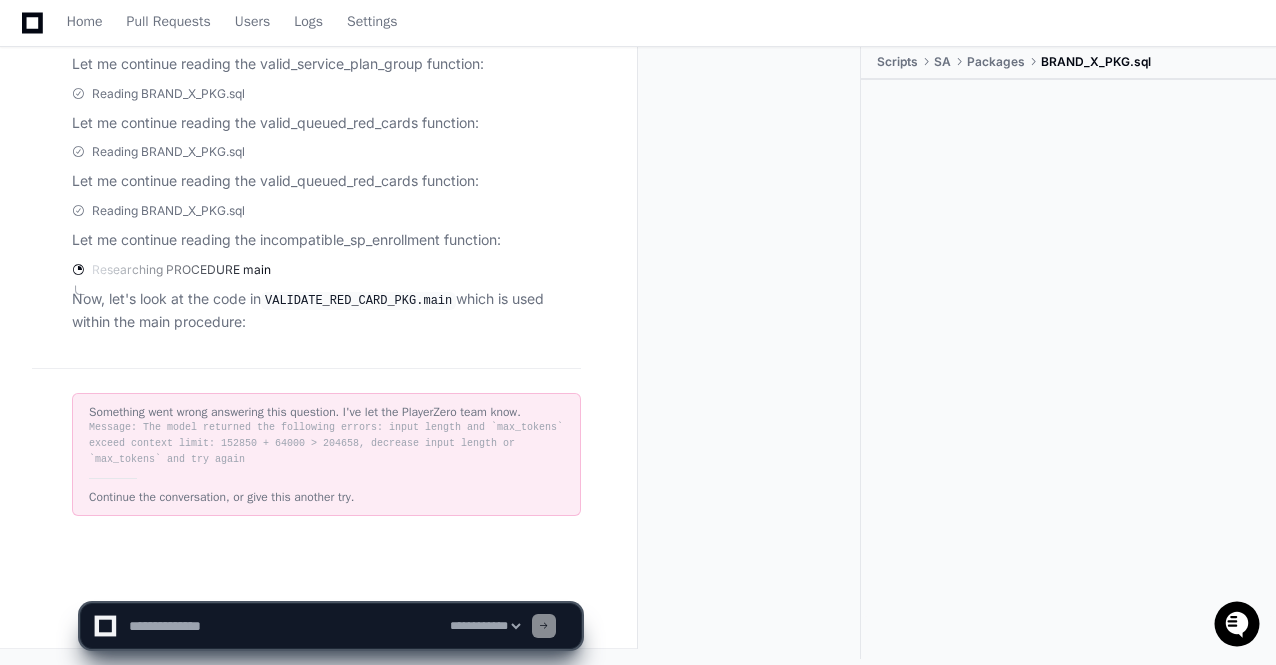 click on "Continue the conversation, or give this another try." 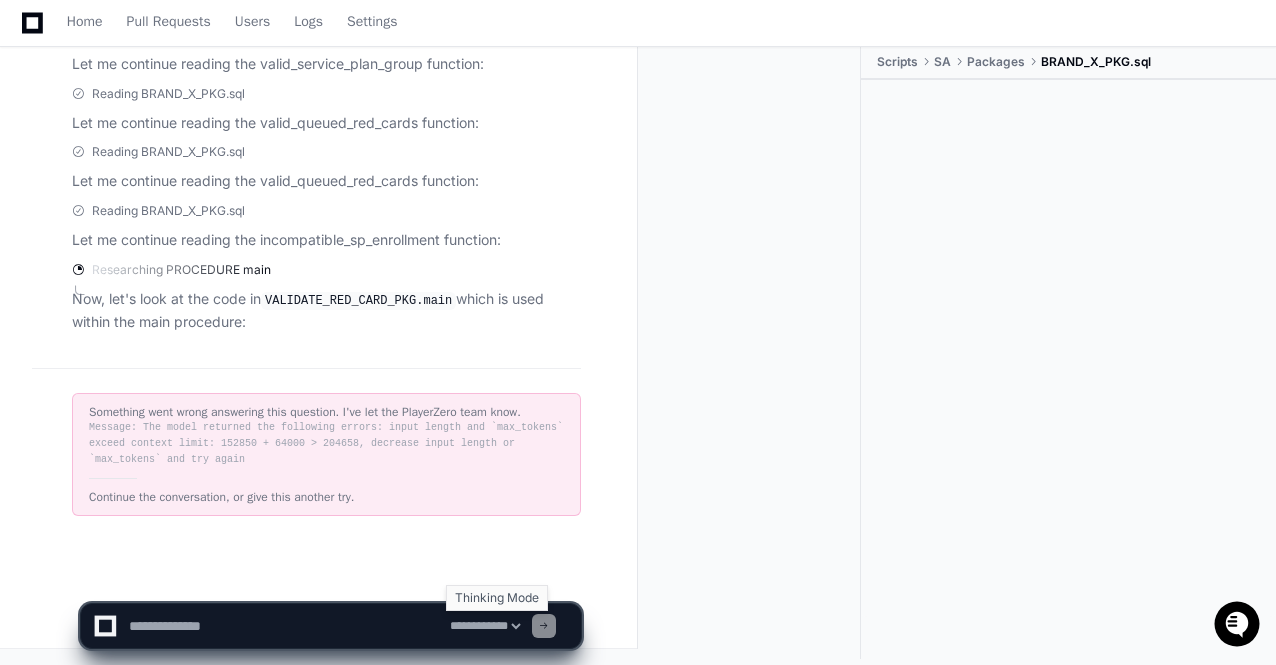 paste on "**********" 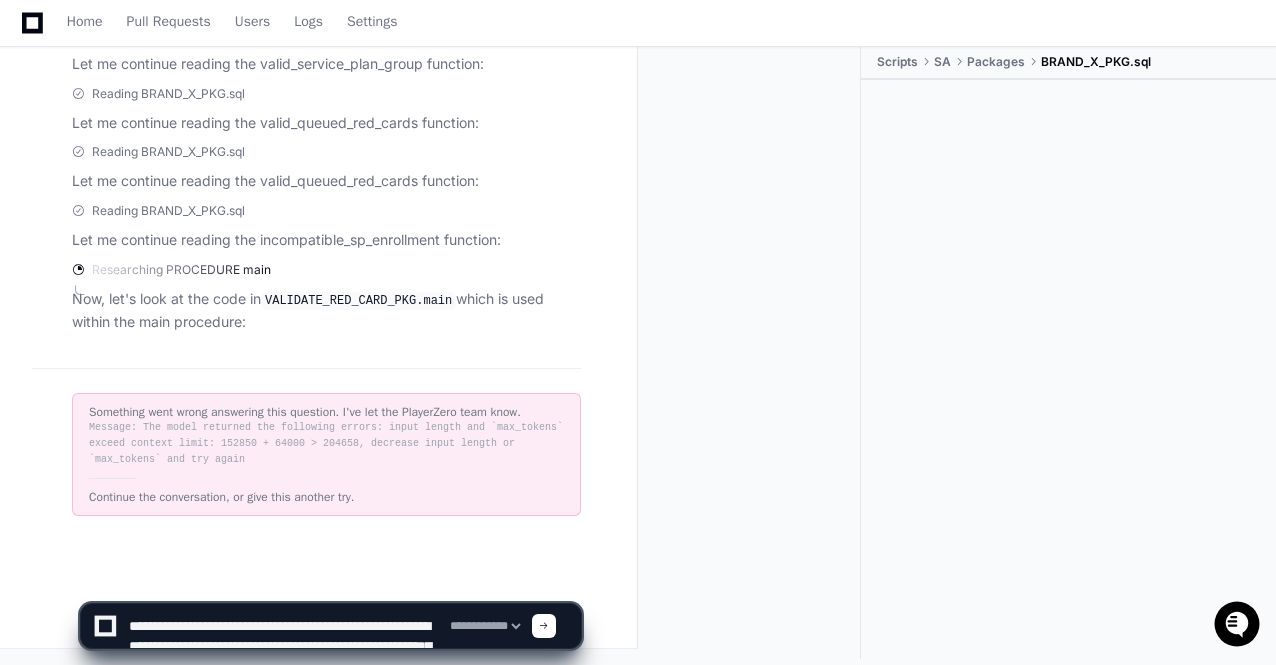 scroll, scrollTop: 46, scrollLeft: 0, axis: vertical 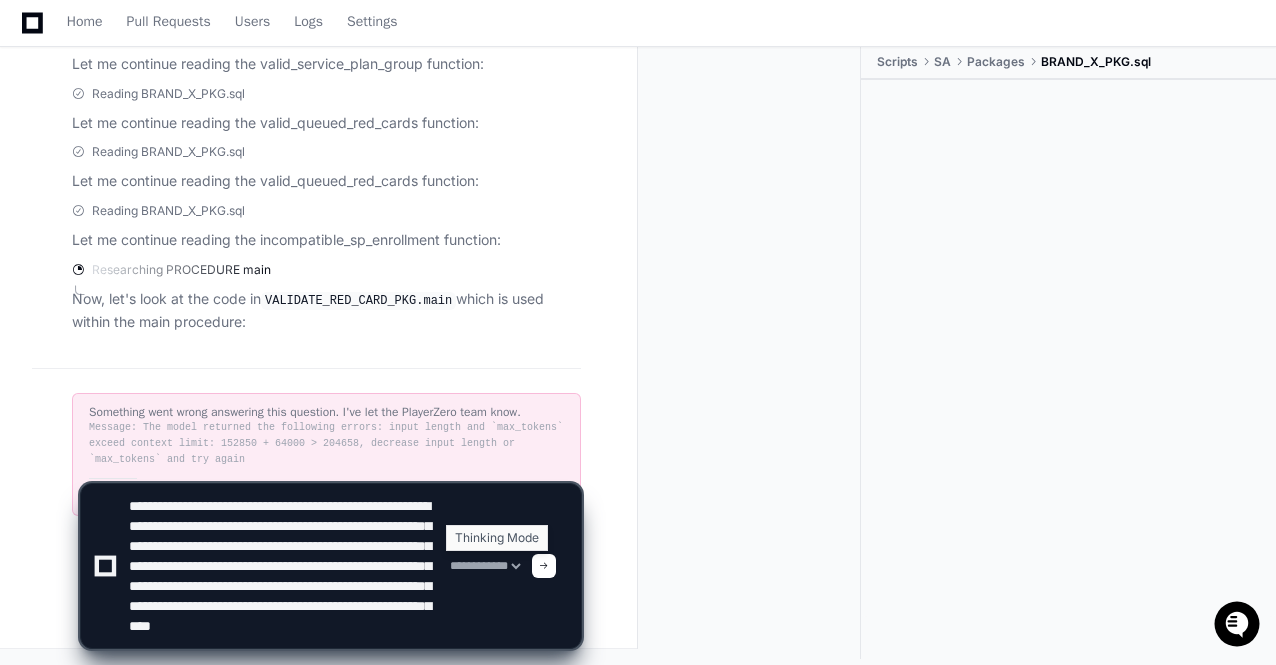type on "**********" 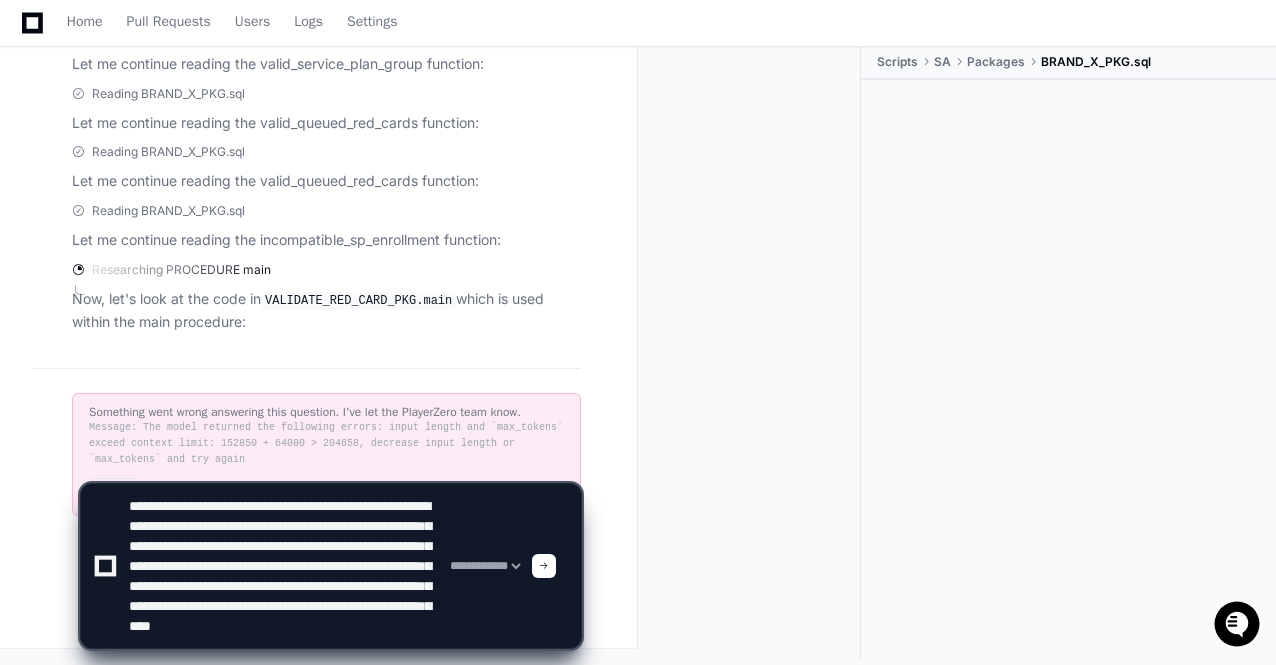 select on "*****" 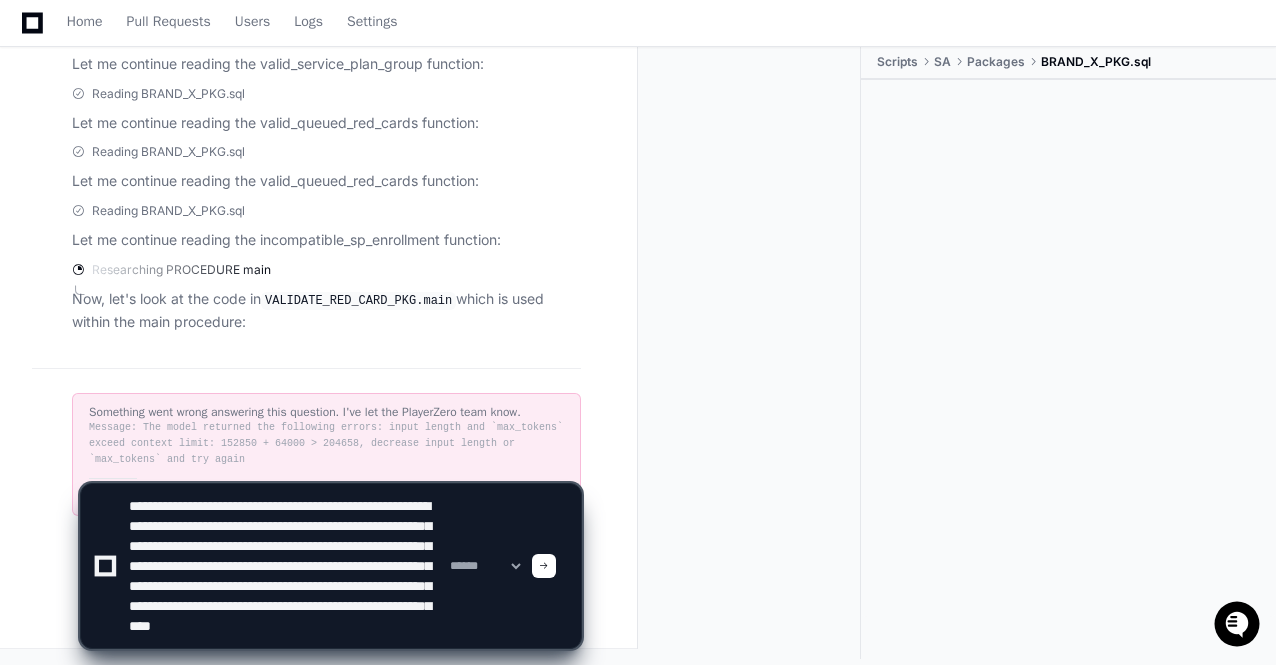 click on "**********" at bounding box center (485, 566) 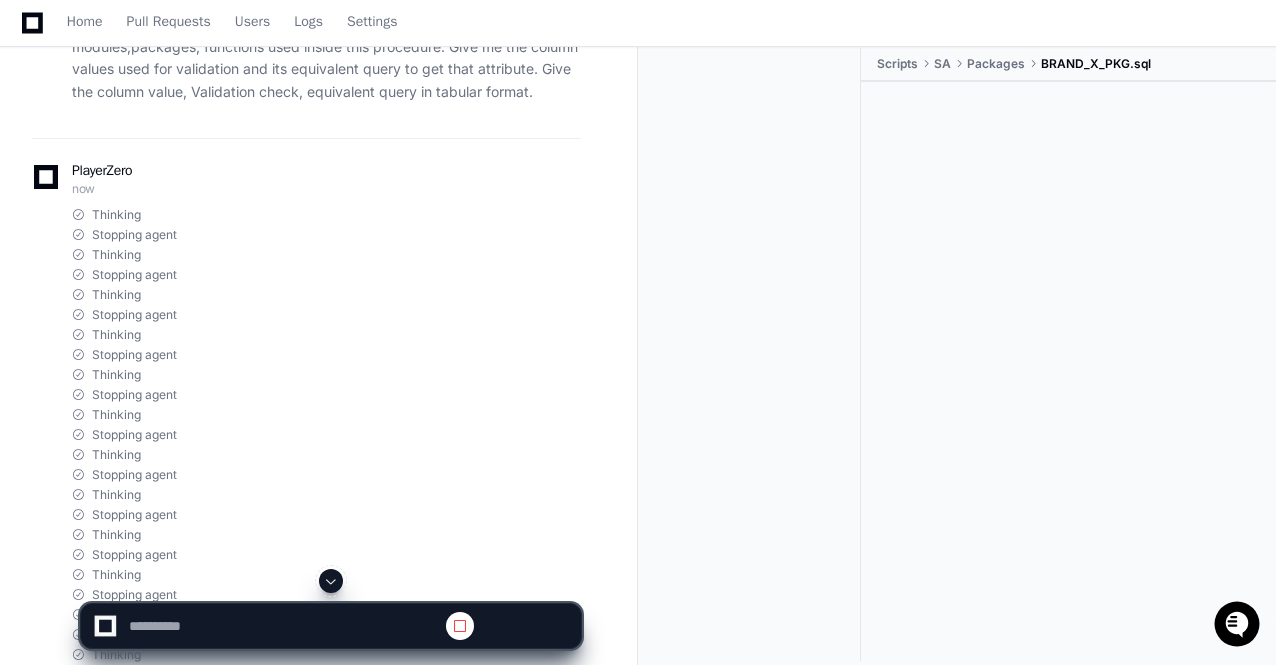 scroll, scrollTop: 0, scrollLeft: 0, axis: both 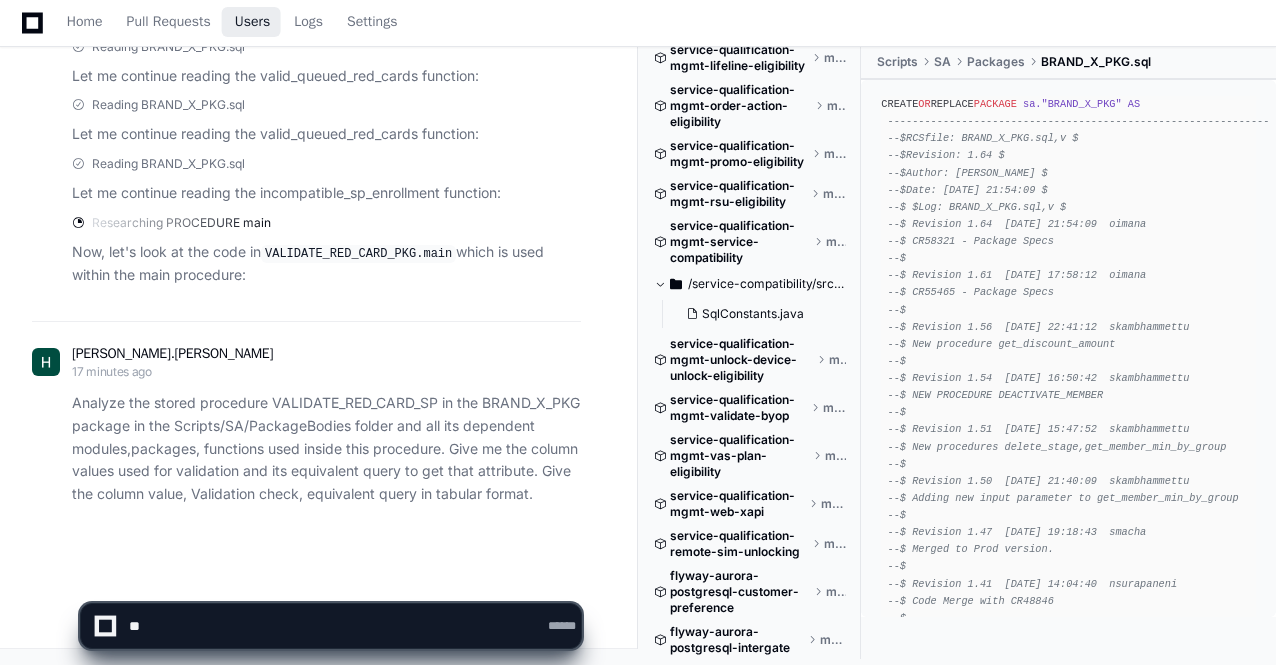click on "Users" at bounding box center [253, 22] 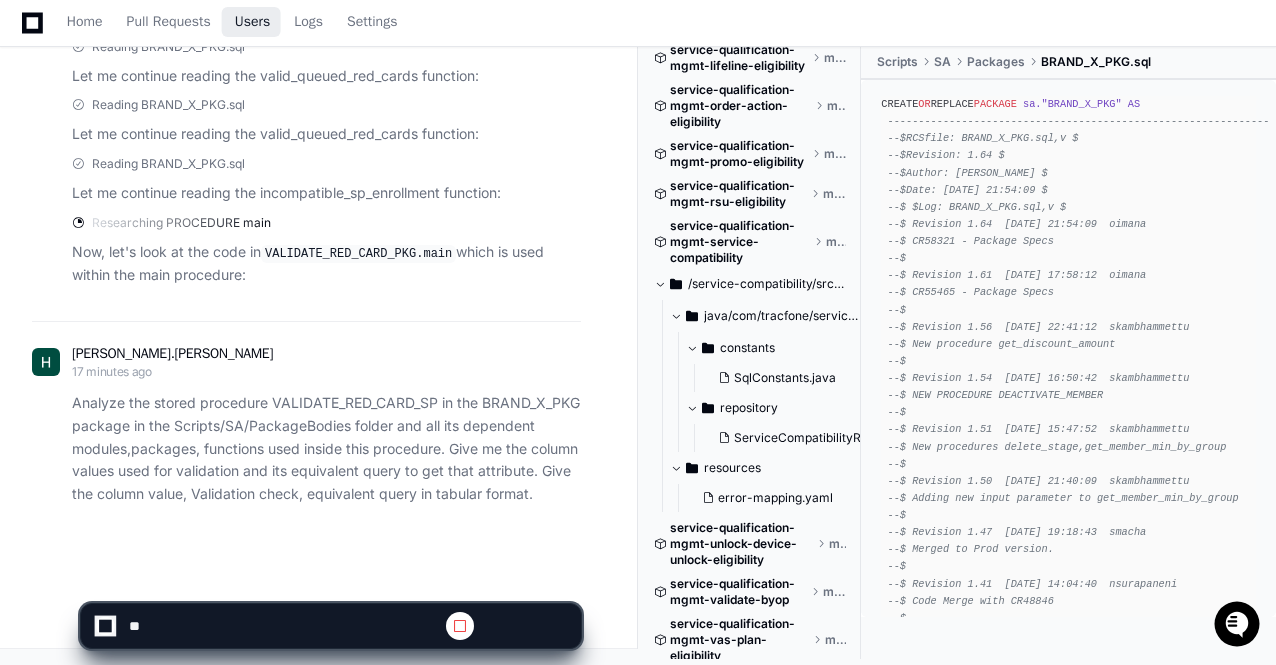 scroll, scrollTop: 0, scrollLeft: 0, axis: both 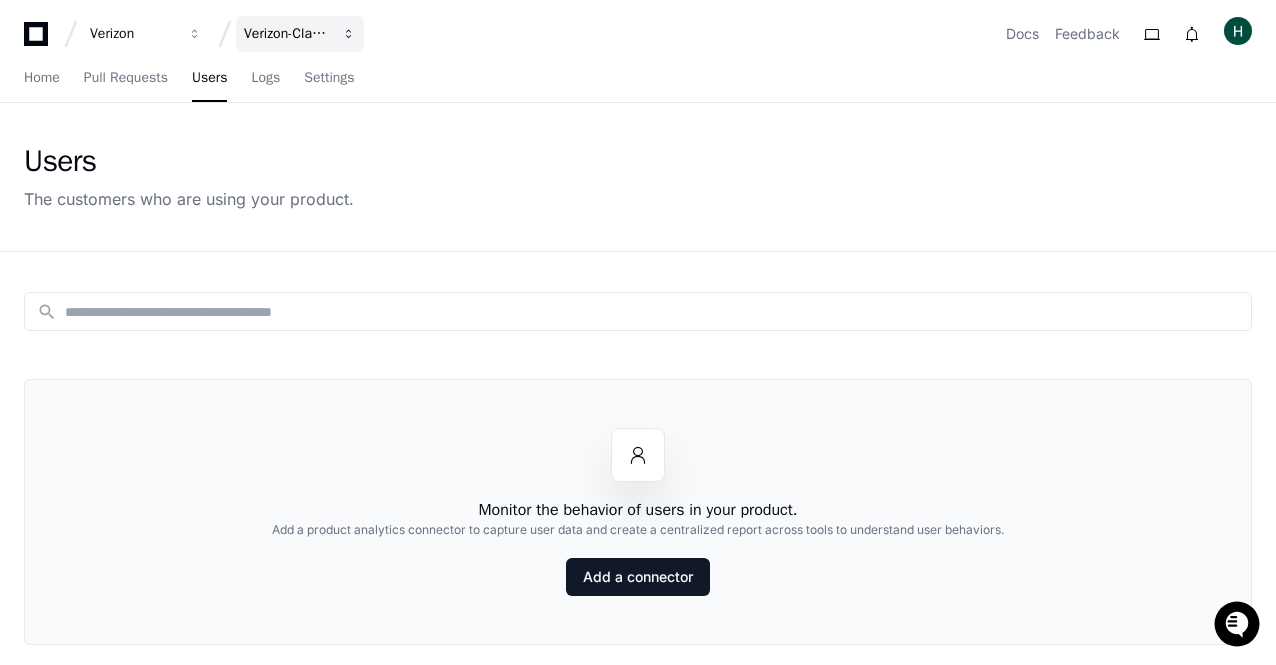 click on "Verizon-Clarify-Service-Qualifications" at bounding box center (133, 34) 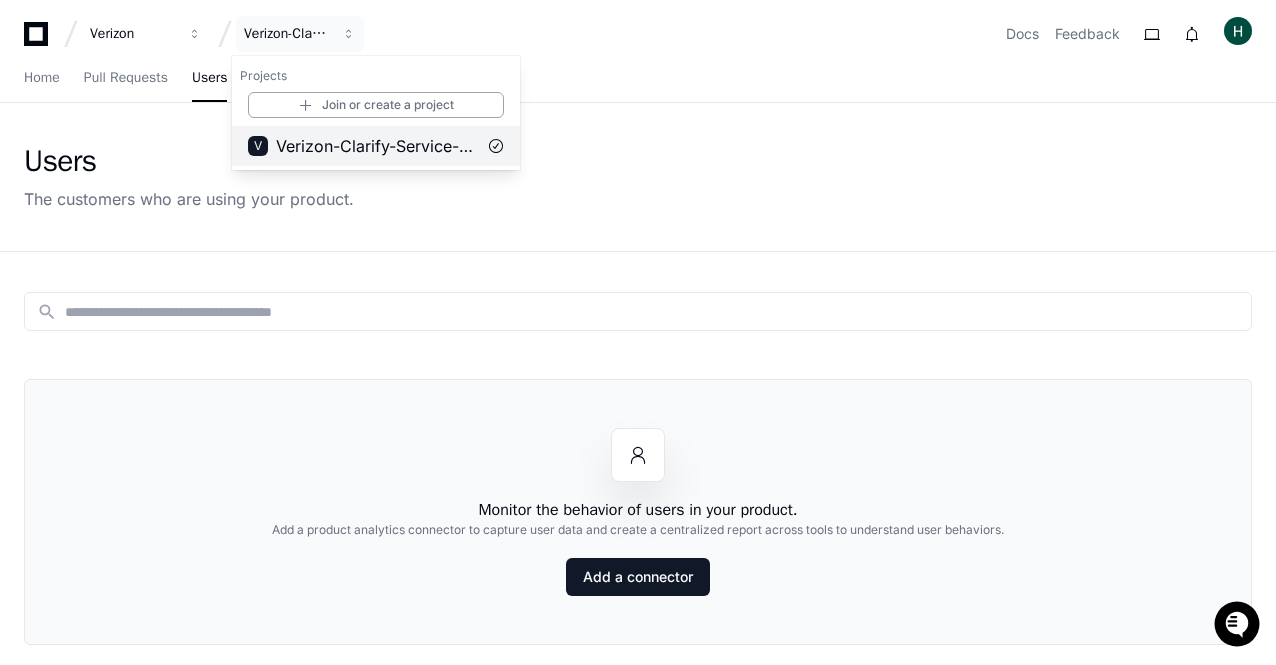 click on "Verizon-Clarify-Service-Qualifications" at bounding box center (376, 146) 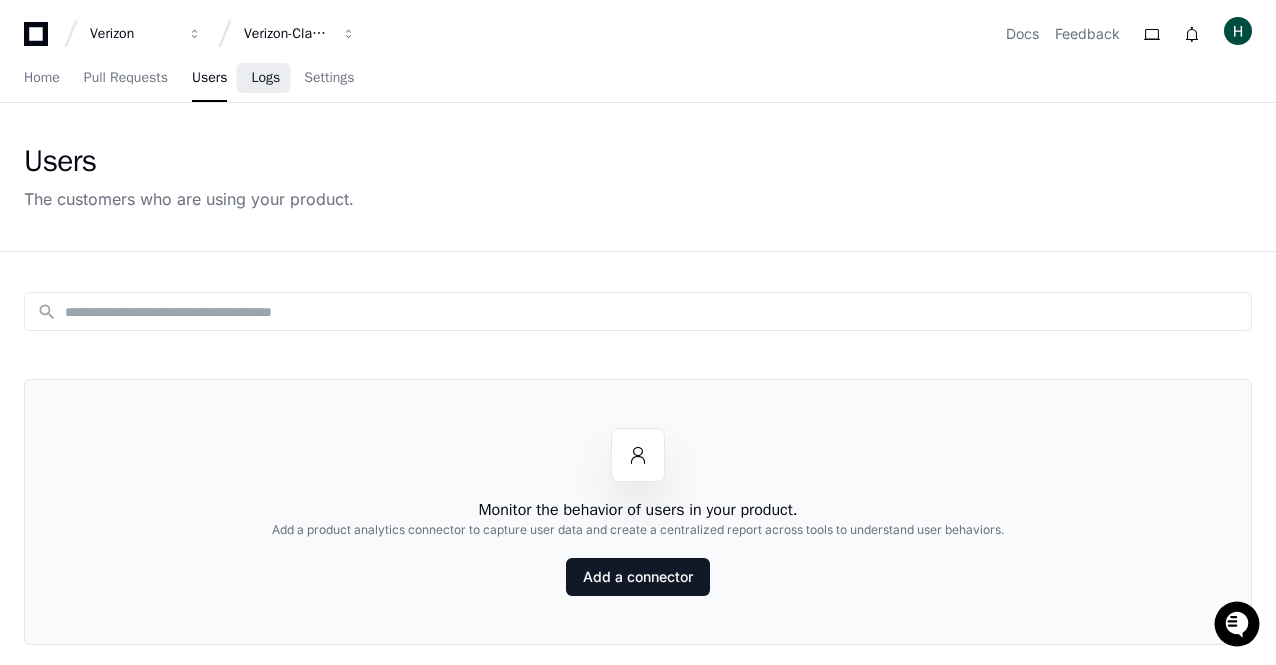 click on "Logs" at bounding box center [265, 78] 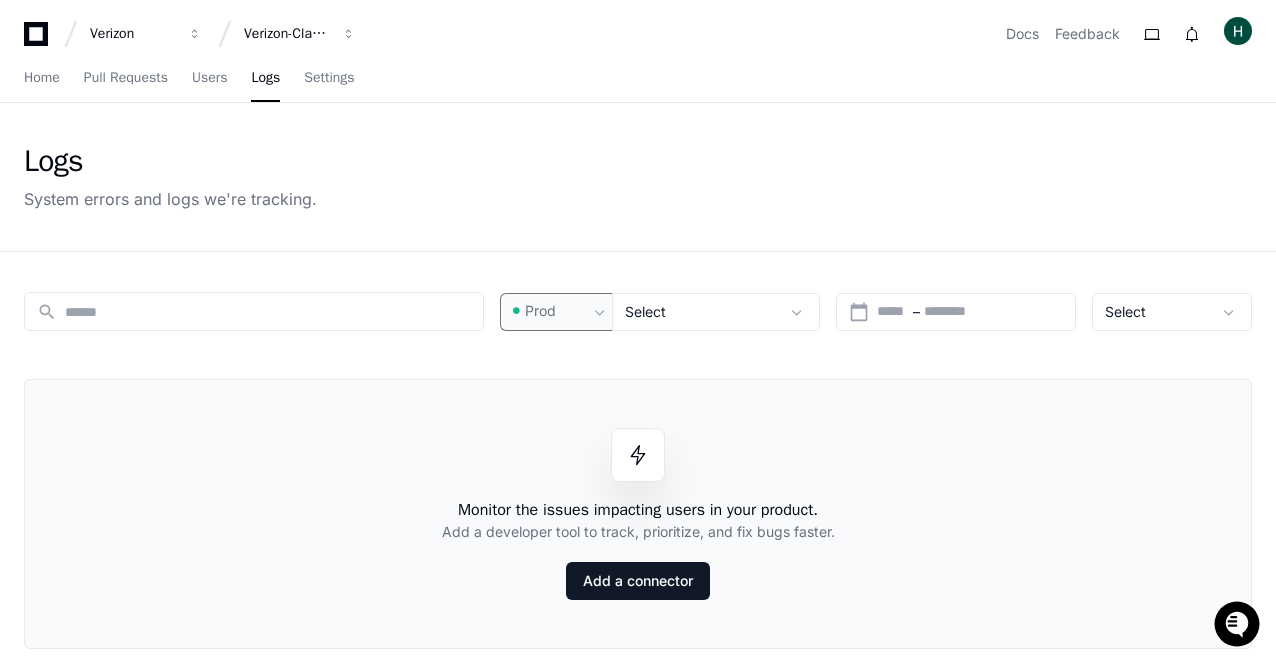 click on "Prod" at bounding box center (540, 311) 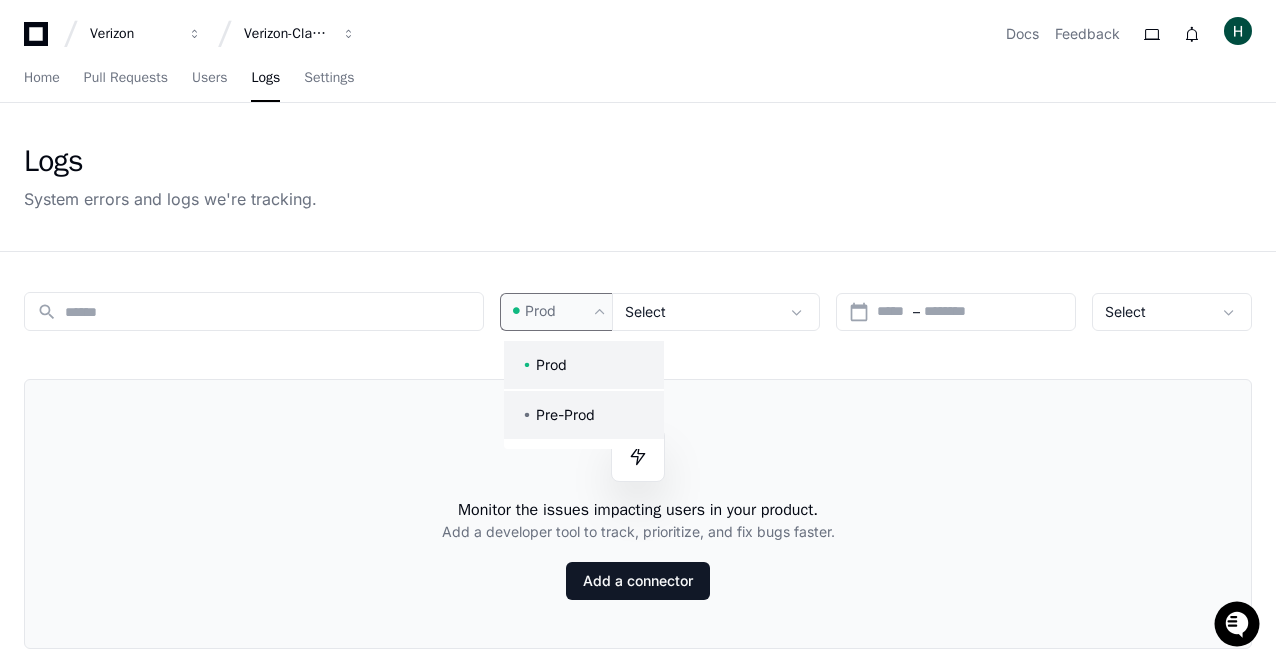 click on "Pre-Prod" at bounding box center (584, 415) 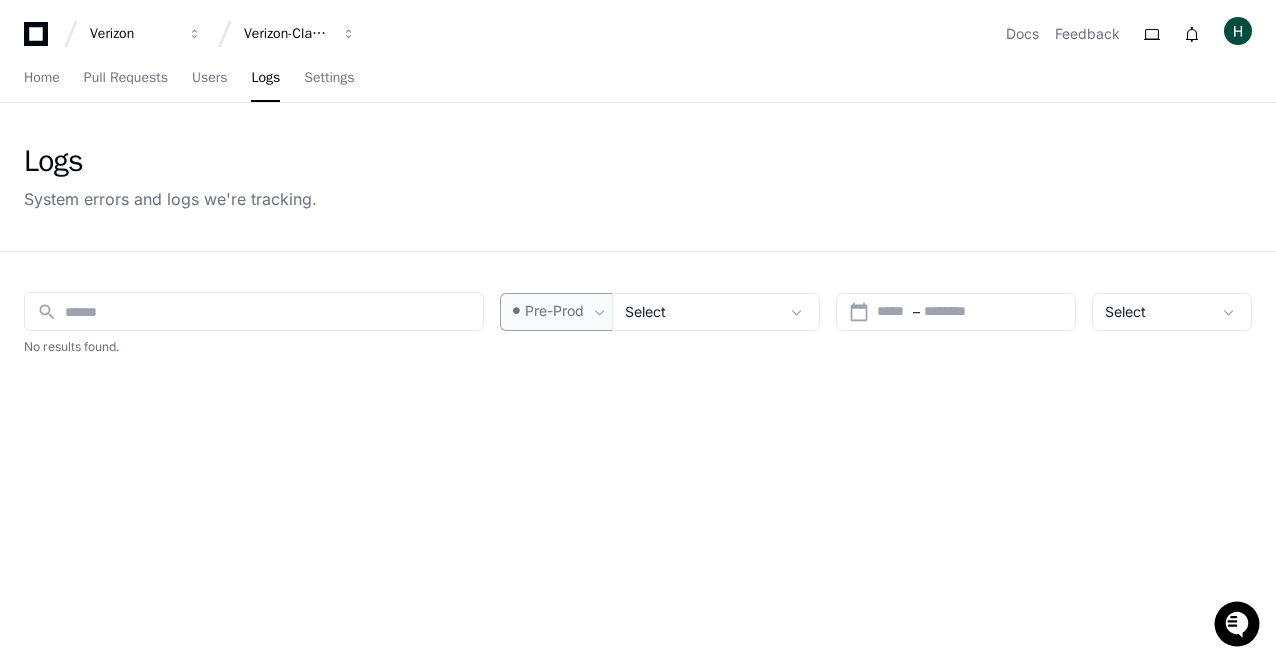 click 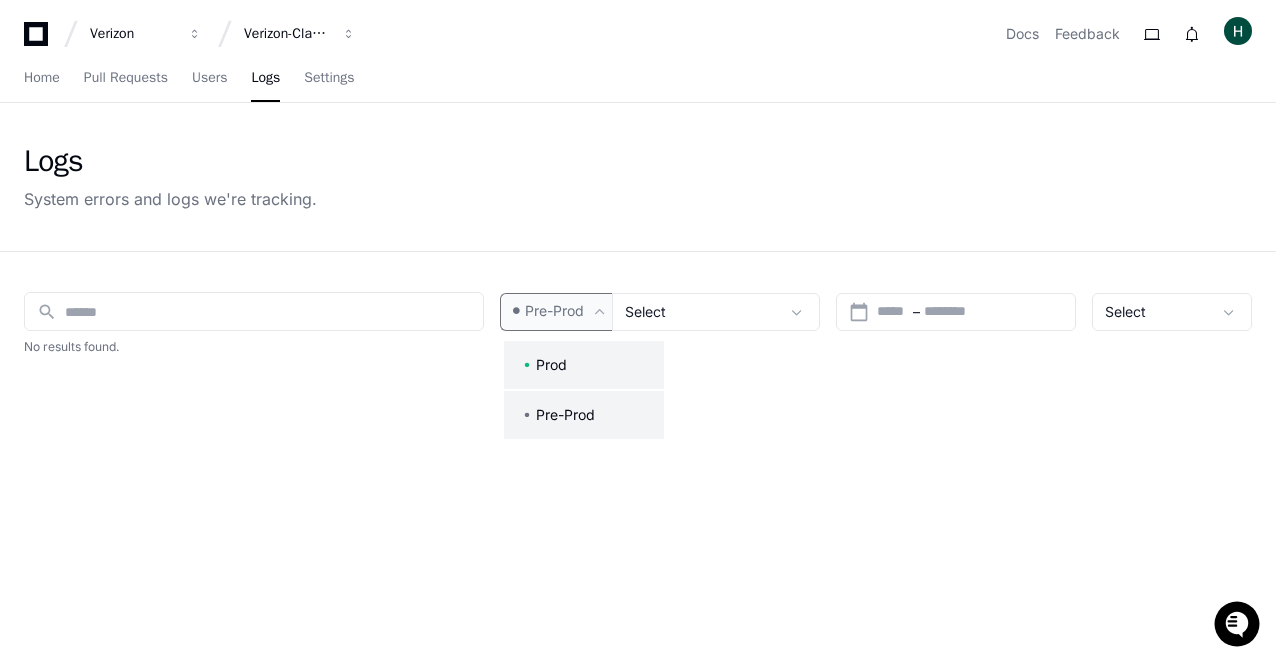 click on "Prod" at bounding box center (584, 365) 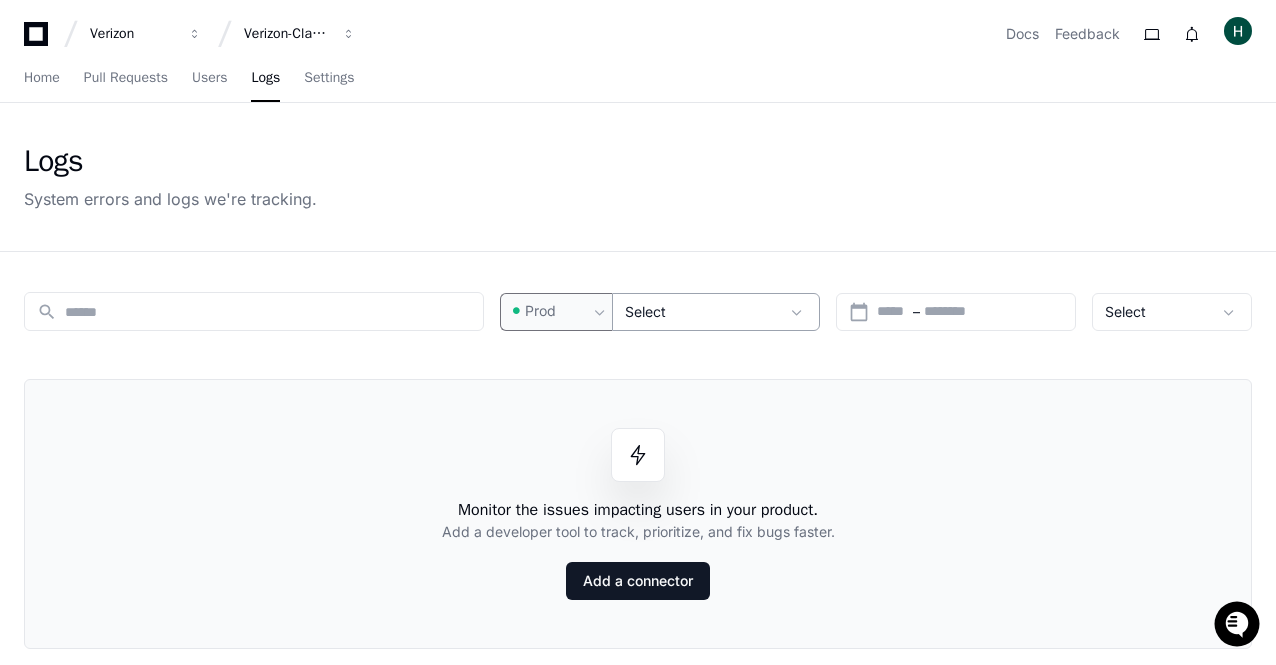 click on "Select" at bounding box center [702, 312] 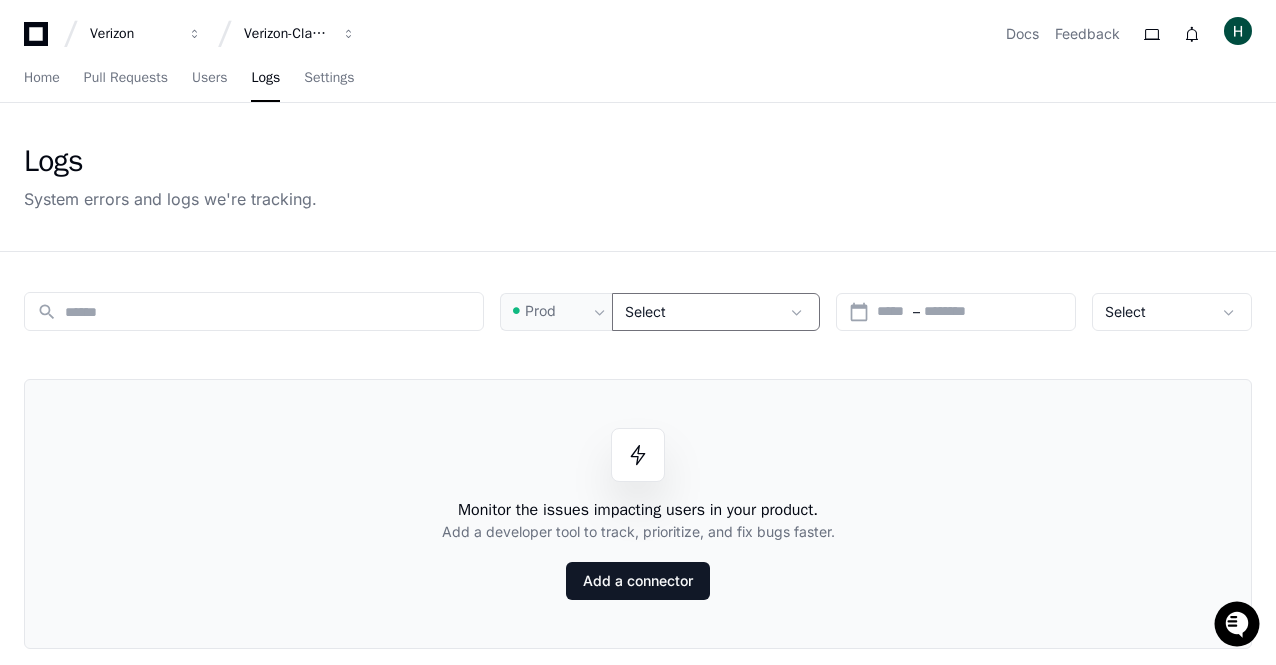 click on "Select" at bounding box center (702, 312) 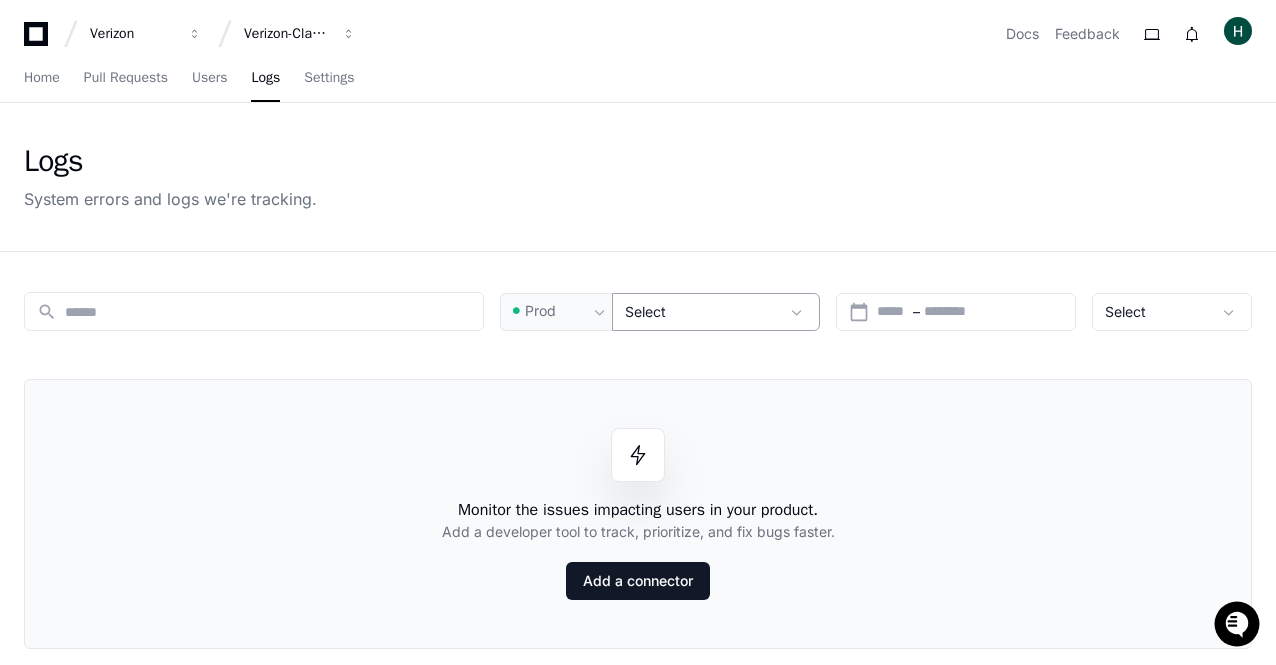 click 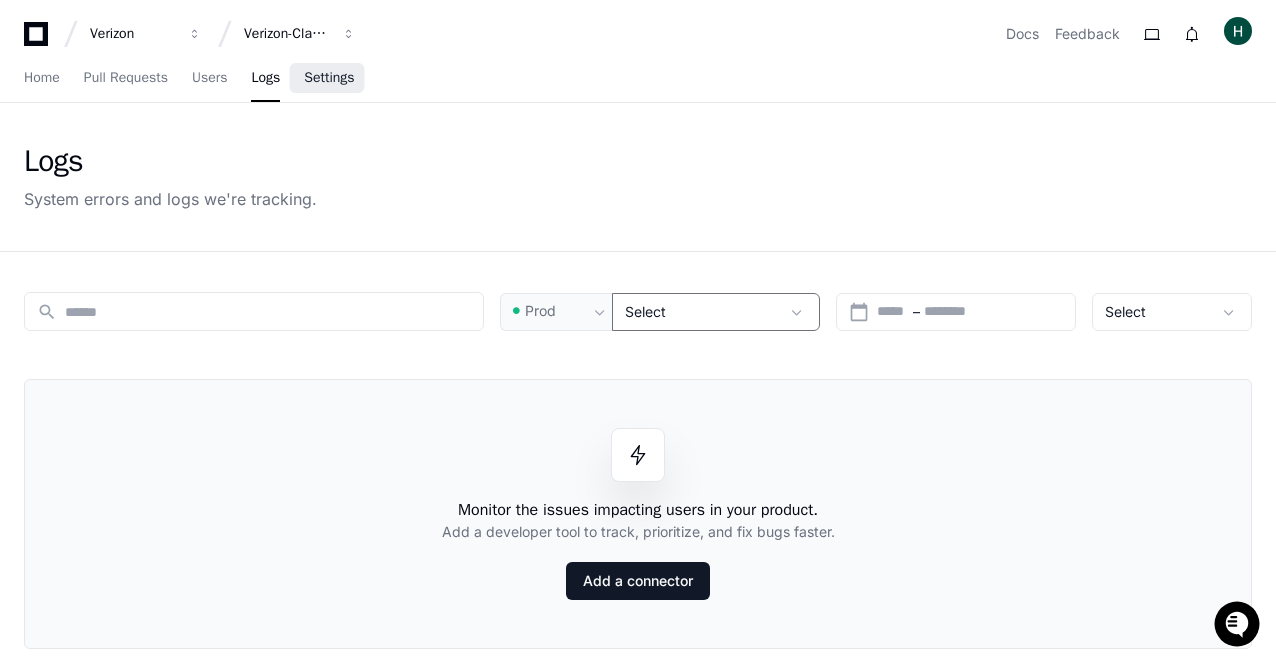 click on "Settings" at bounding box center [329, 78] 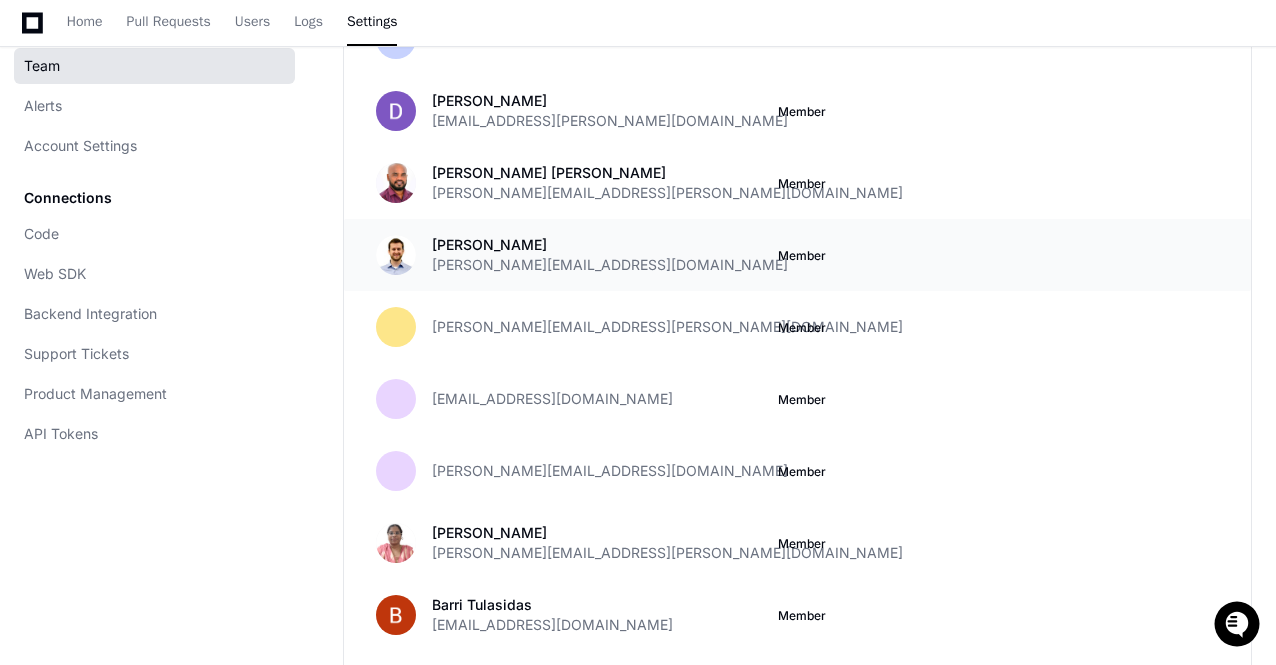 scroll, scrollTop: 2700, scrollLeft: 0, axis: vertical 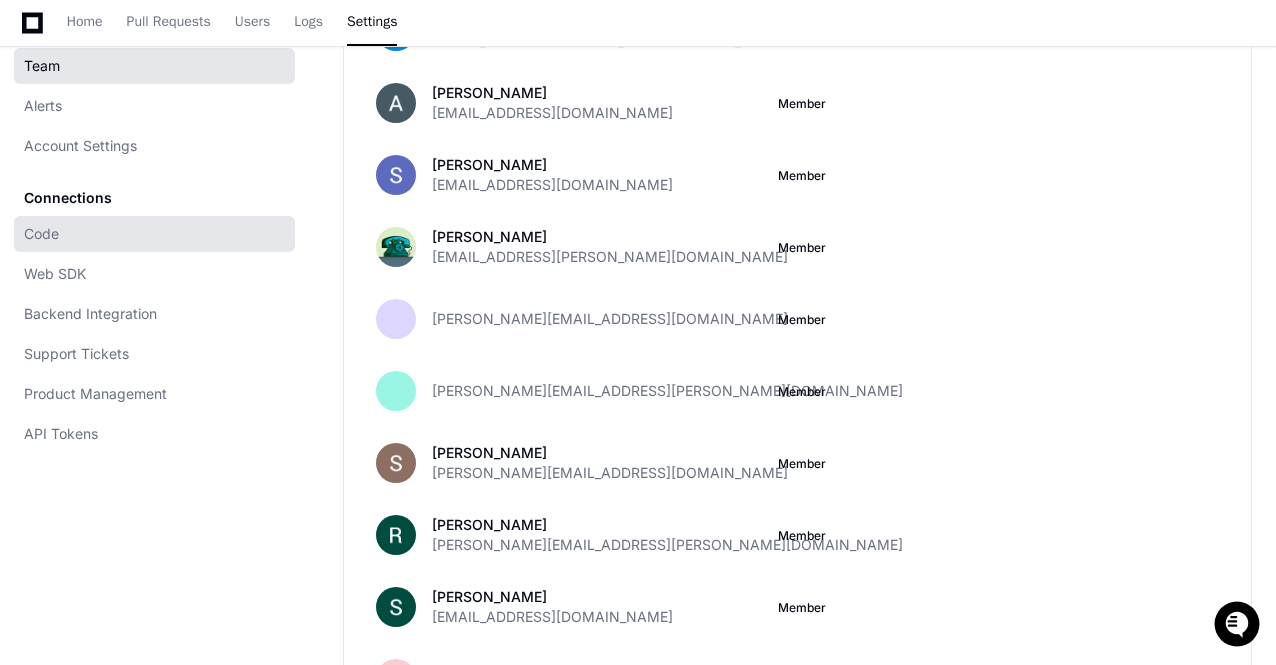 click on "Code" 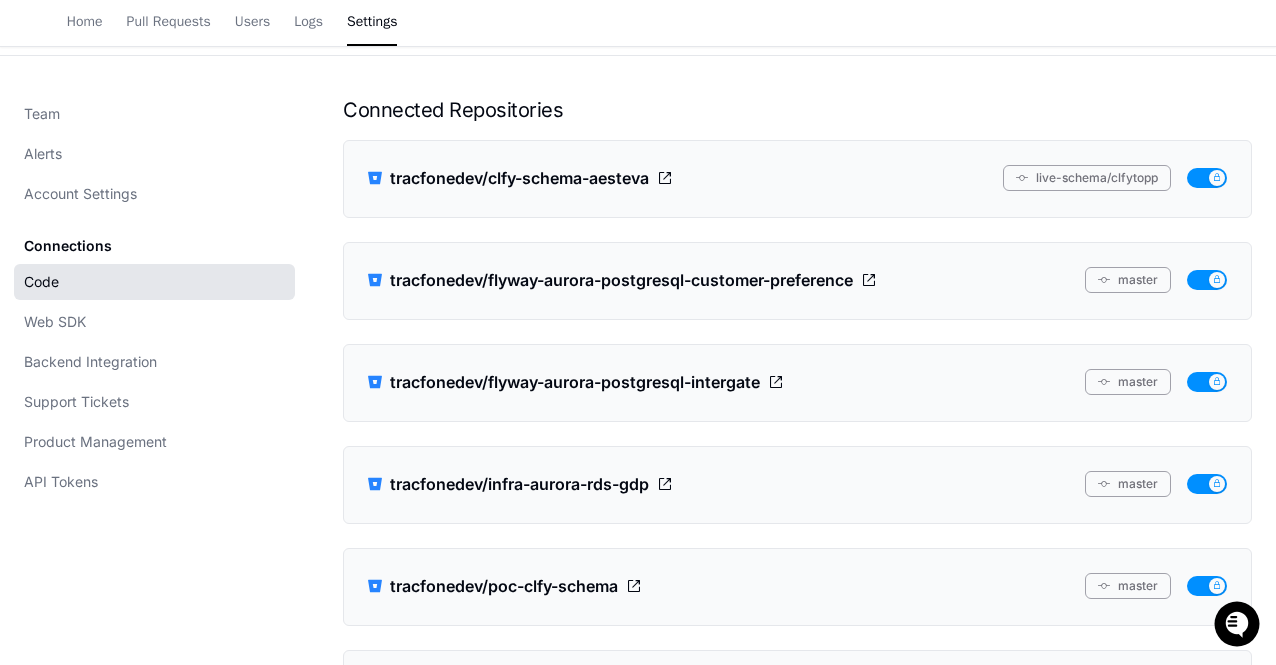 scroll, scrollTop: 112, scrollLeft: 0, axis: vertical 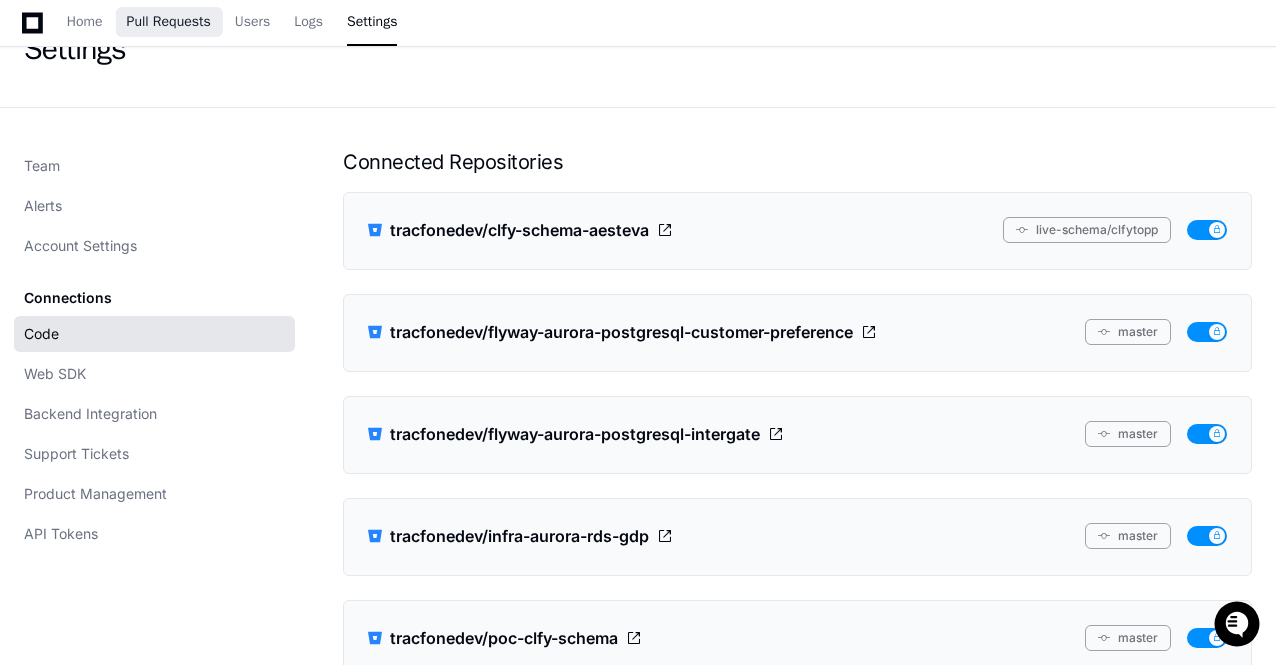 click on "Pull Requests" at bounding box center (169, 22) 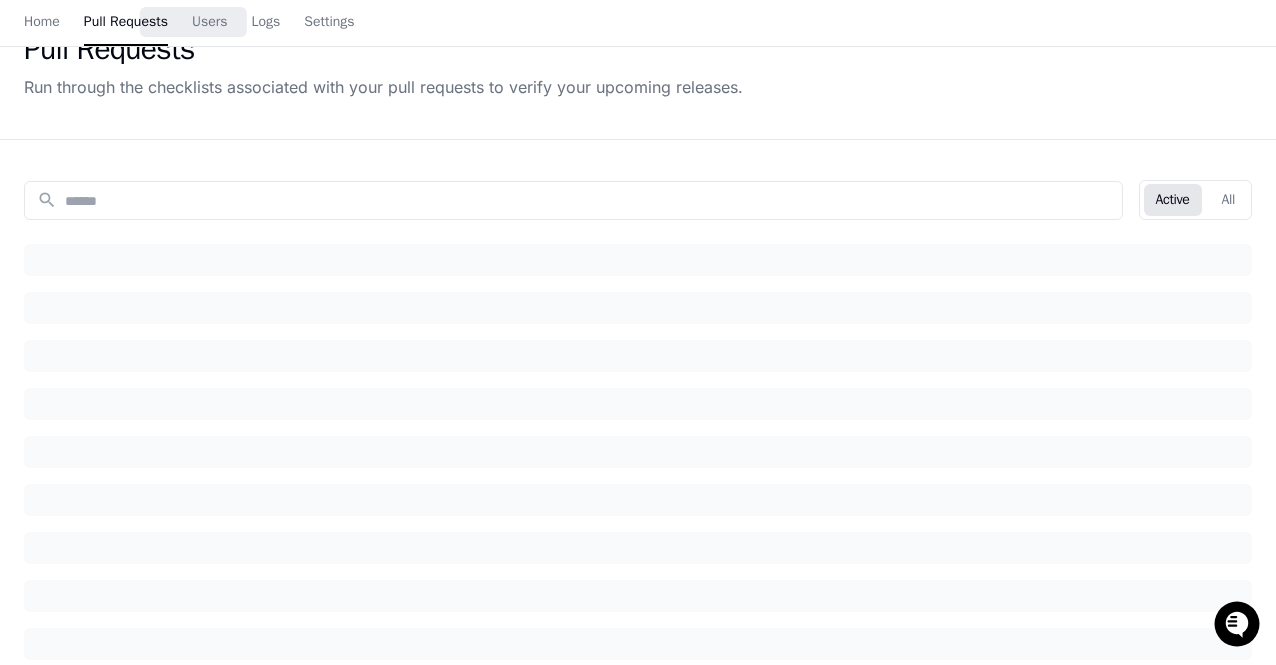 scroll, scrollTop: 0, scrollLeft: 0, axis: both 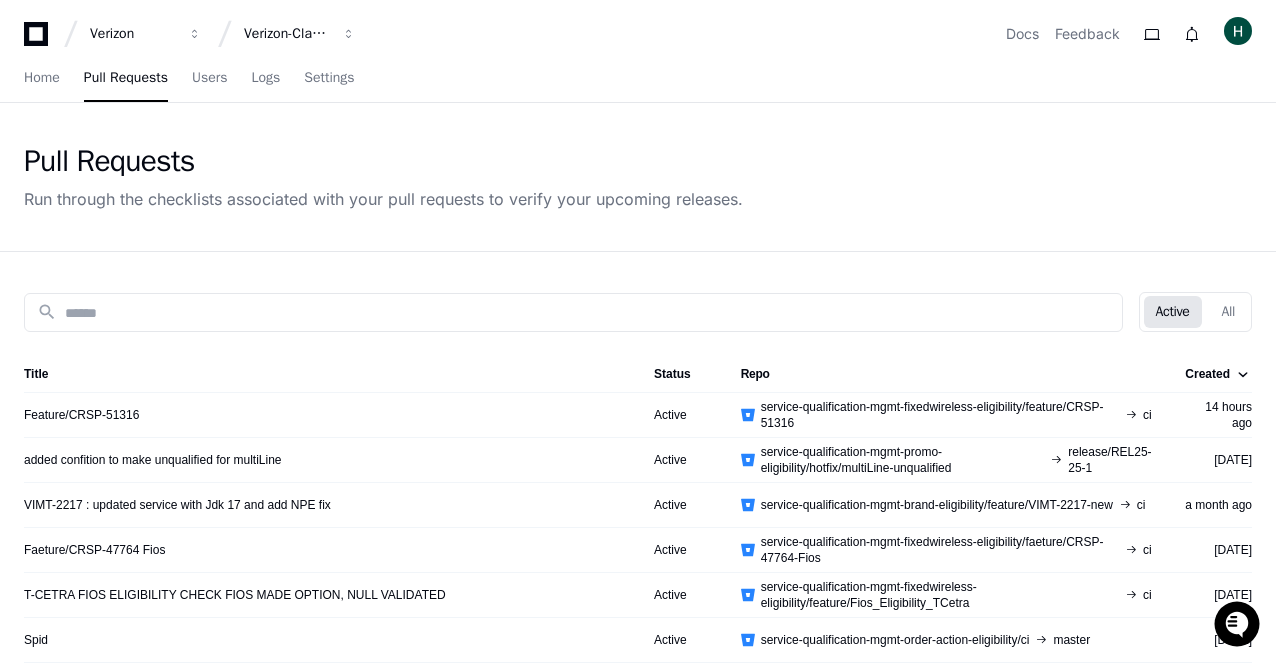 click on "Verizon Verizon-Clarify-Service-Qualifications  Docs  Feedback" at bounding box center (638, 26) 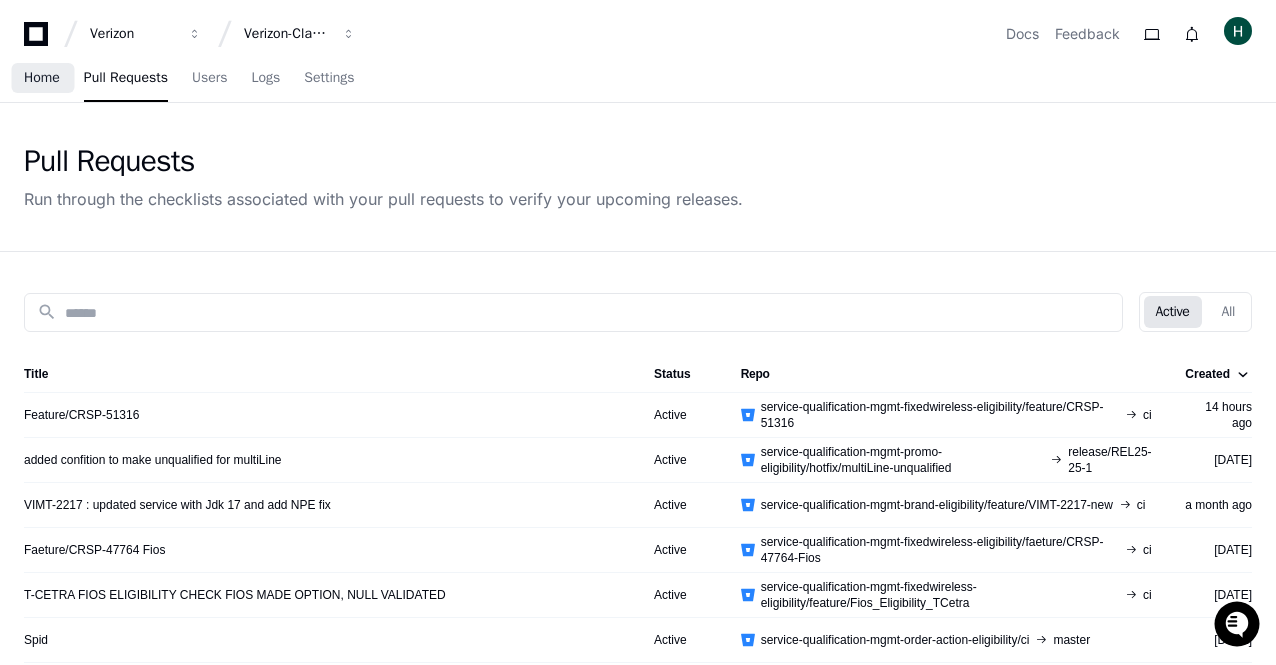 click on "Home" at bounding box center (42, 78) 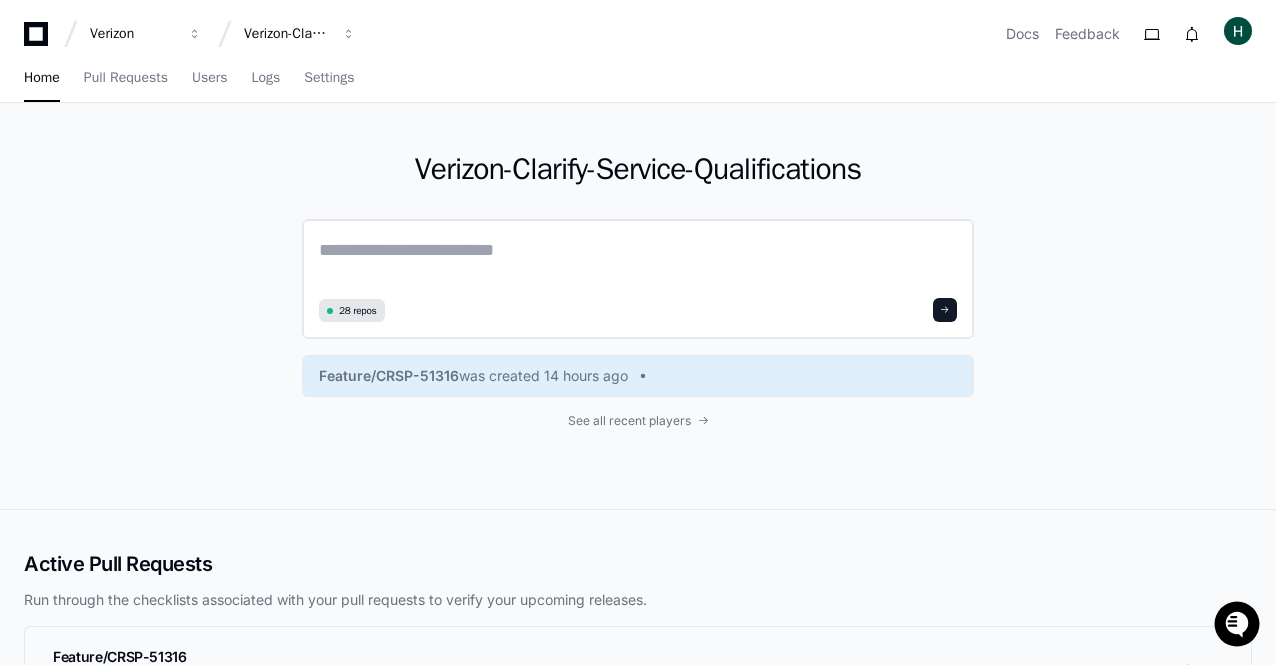 click 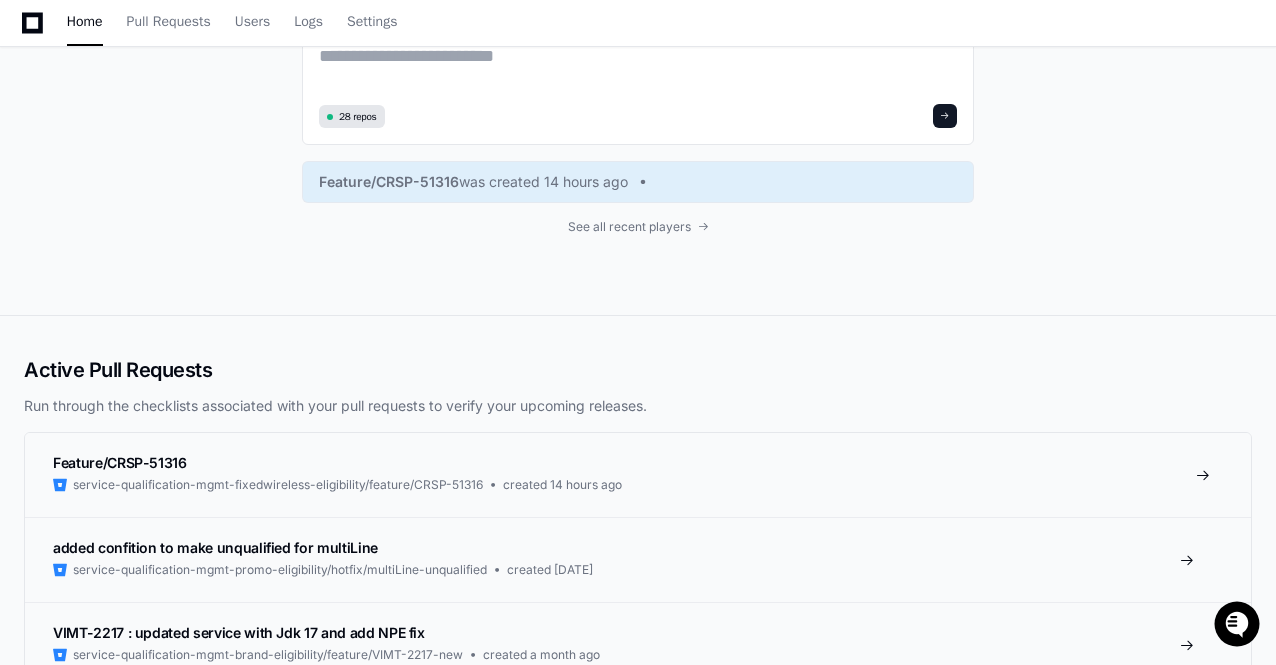scroll, scrollTop: 100, scrollLeft: 0, axis: vertical 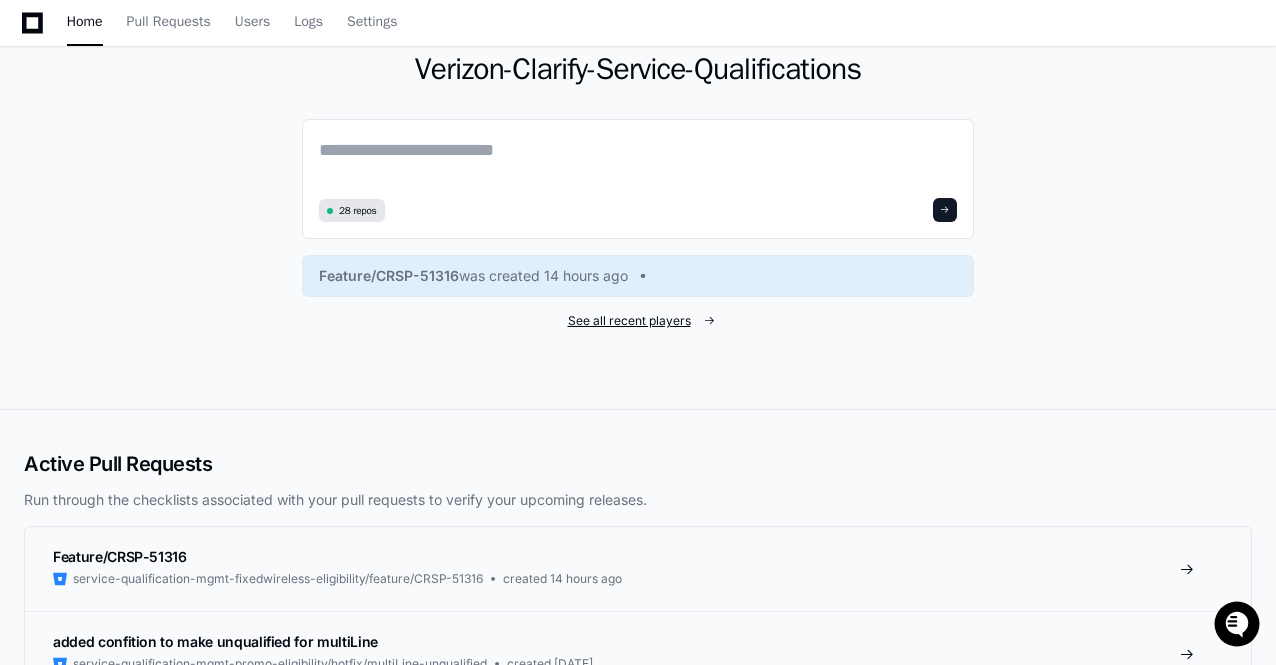 click on "See all recent players" 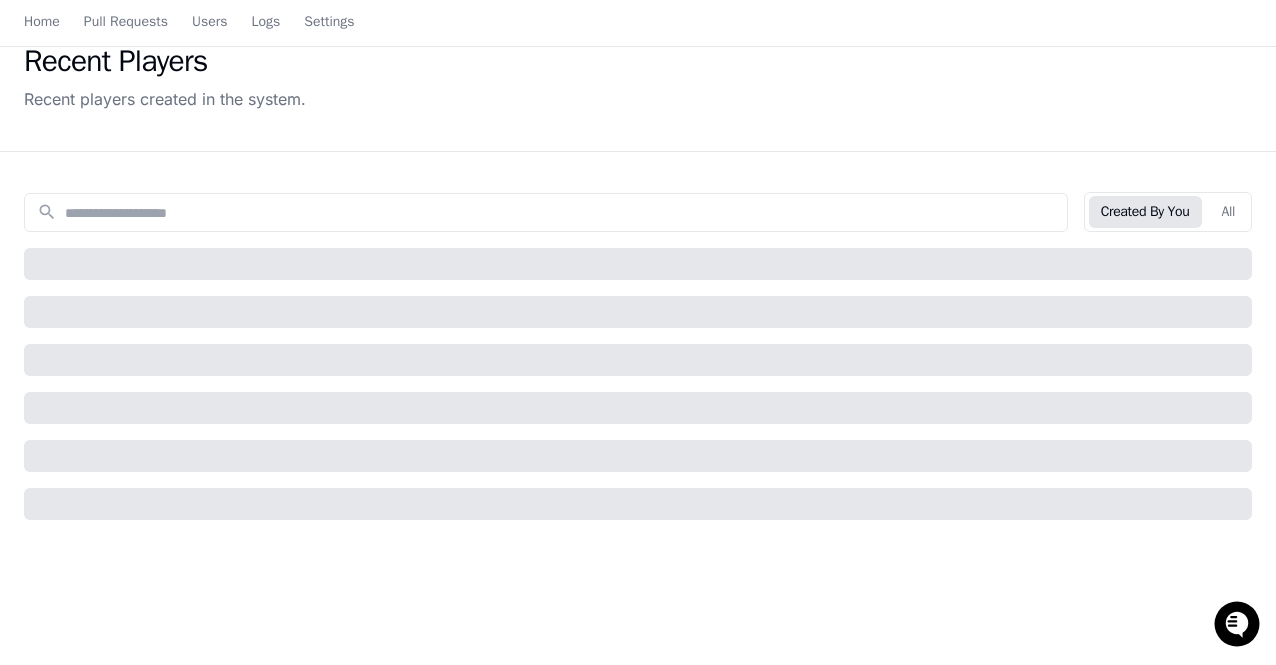 scroll, scrollTop: 0, scrollLeft: 0, axis: both 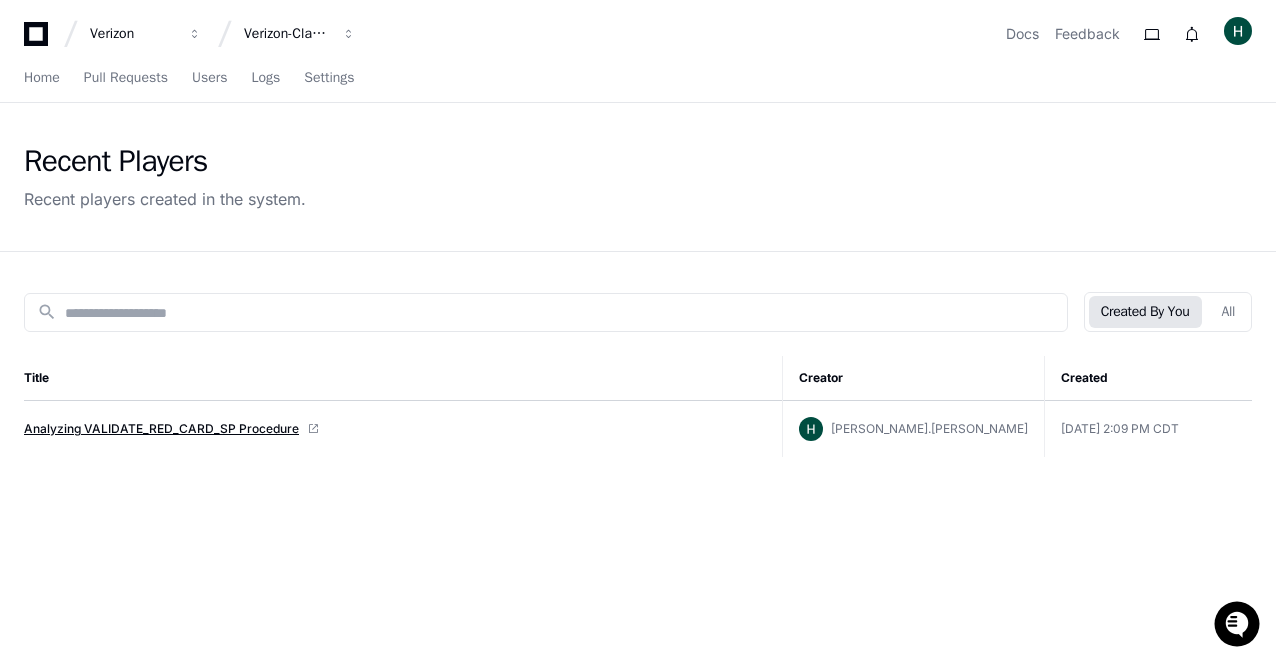 click on "Analyzing VALIDATE_RED_CARD_SP Procedure" 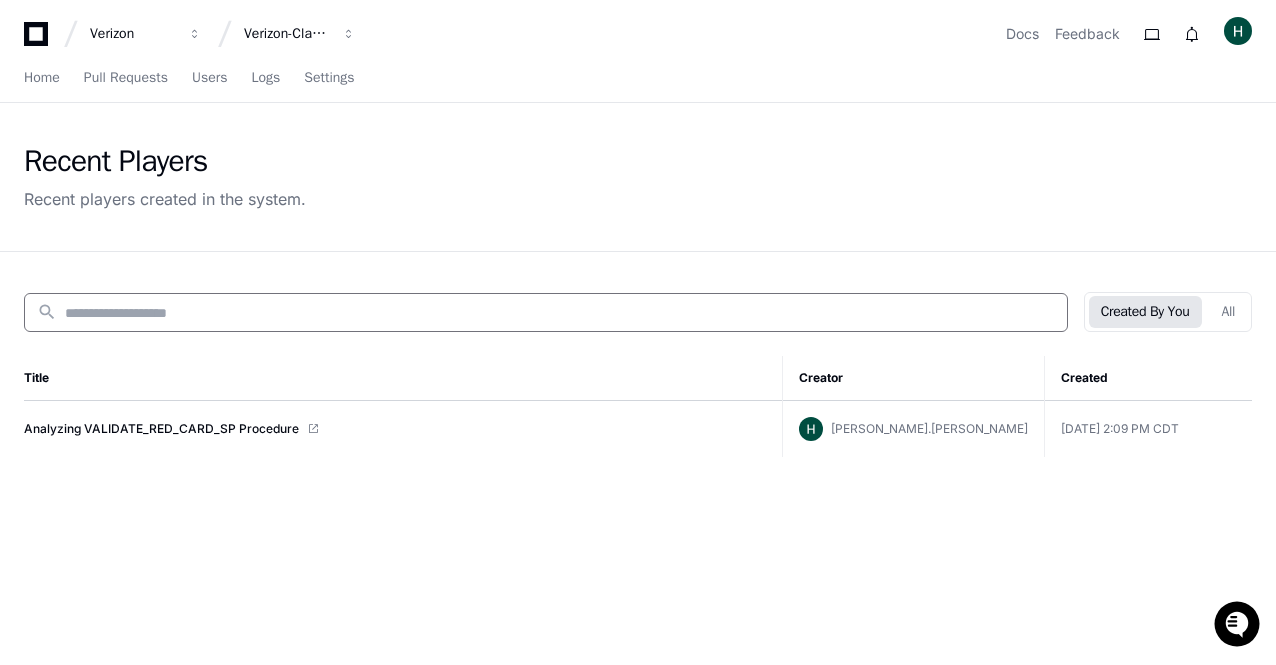 click at bounding box center (560, 313) 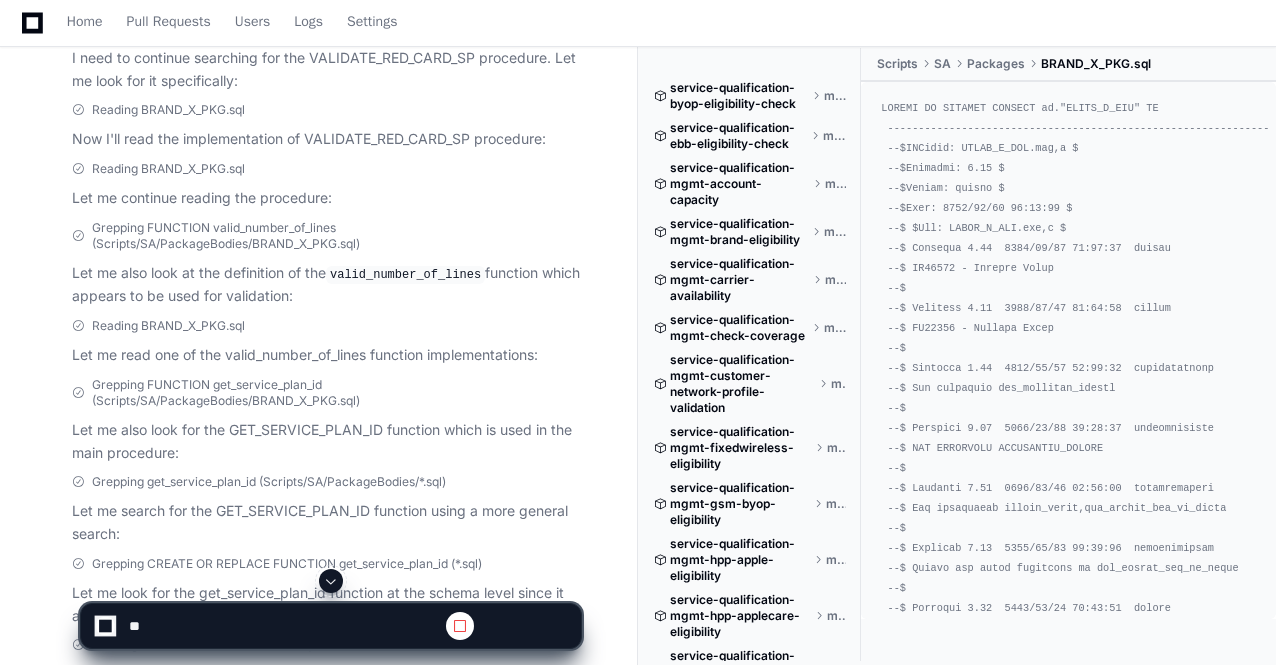 scroll, scrollTop: 1900, scrollLeft: 0, axis: vertical 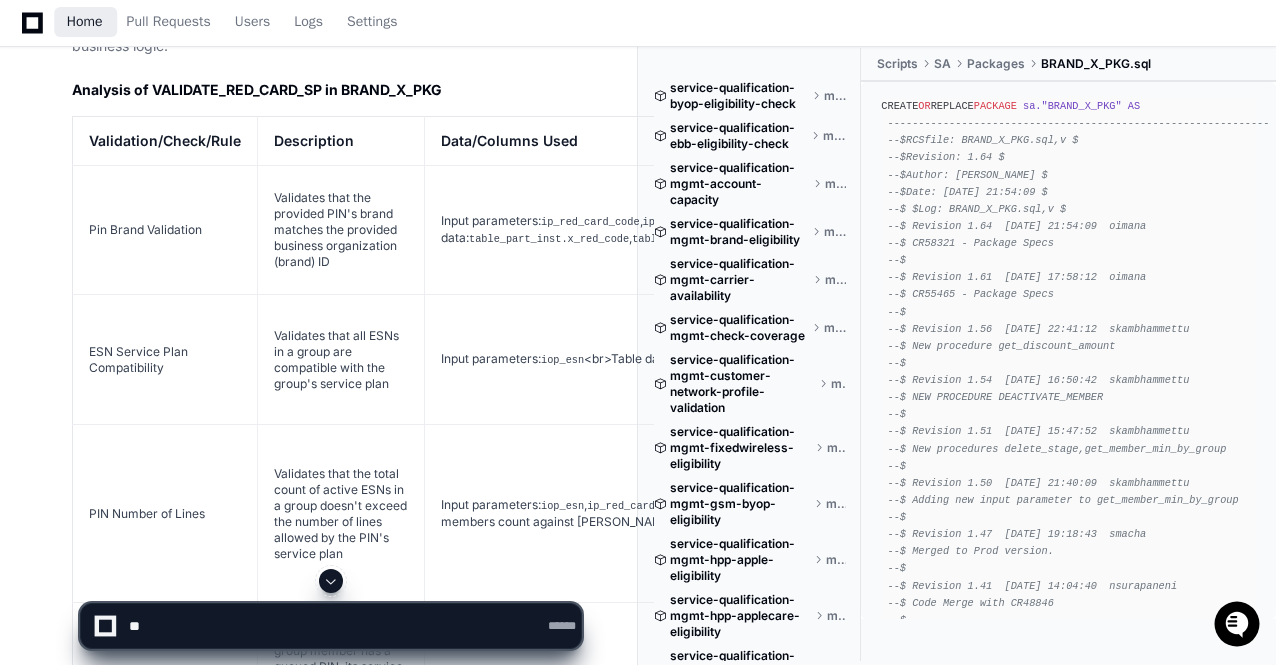 click on "Home" at bounding box center (85, 22) 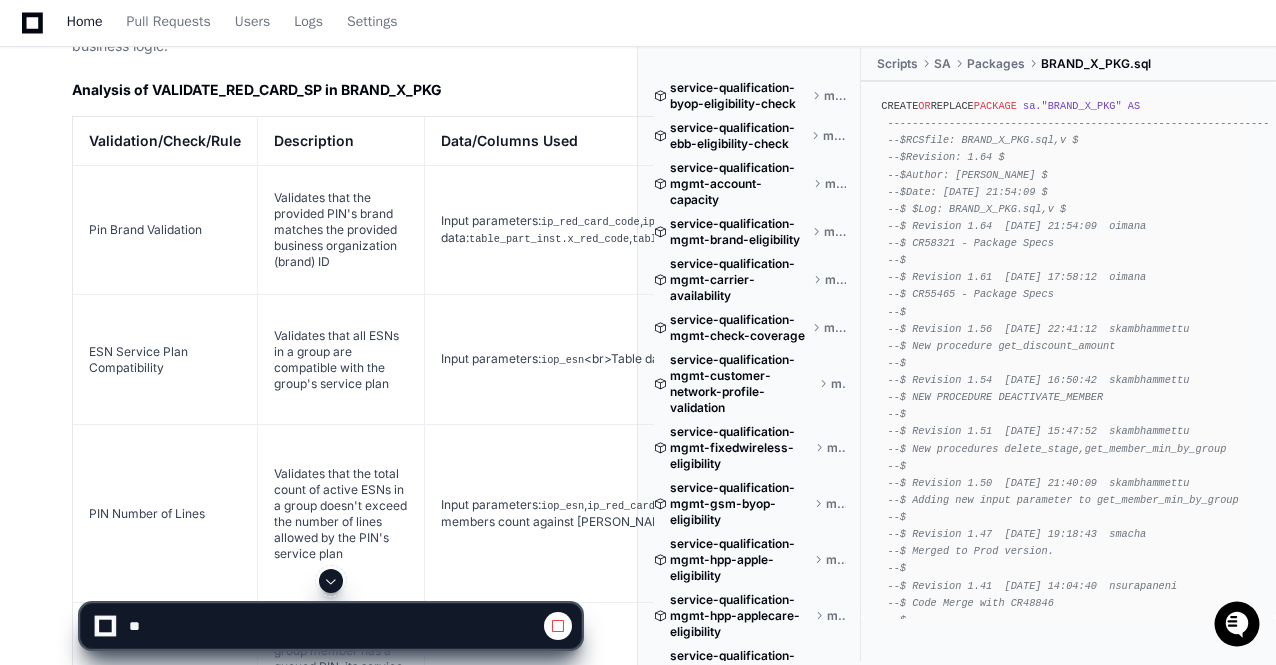 click on "Home" at bounding box center [85, 22] 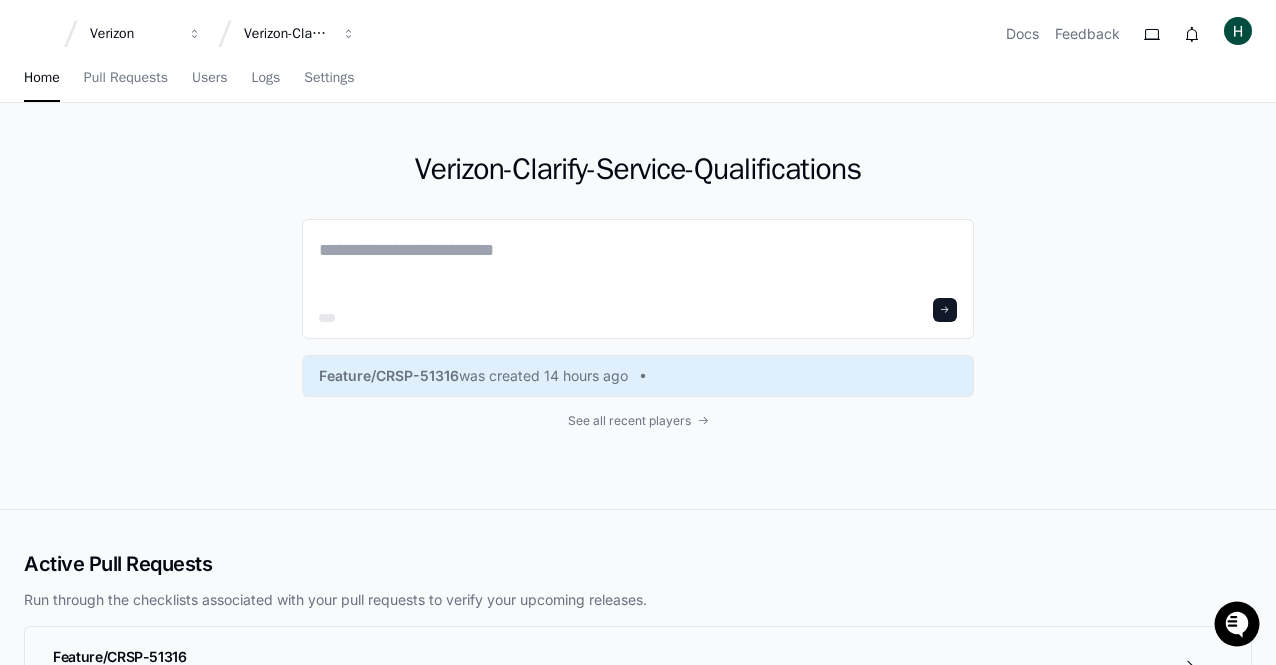 scroll, scrollTop: 173, scrollLeft: 0, axis: vertical 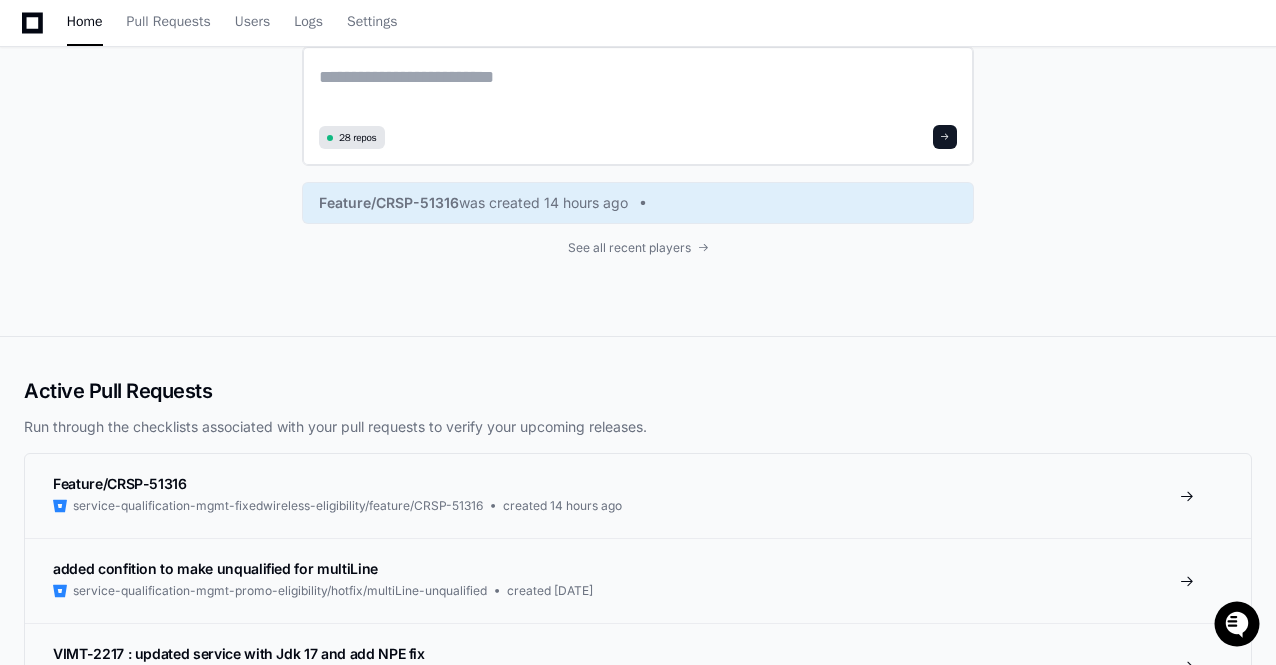 click 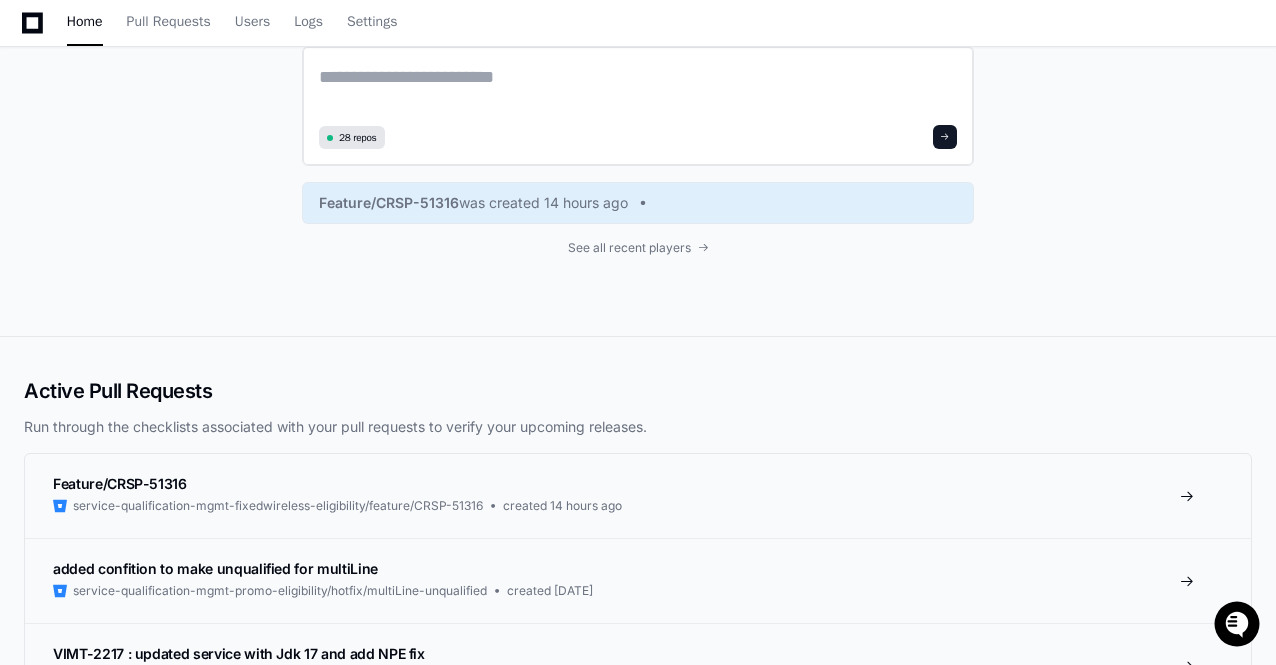 paste on "**********" 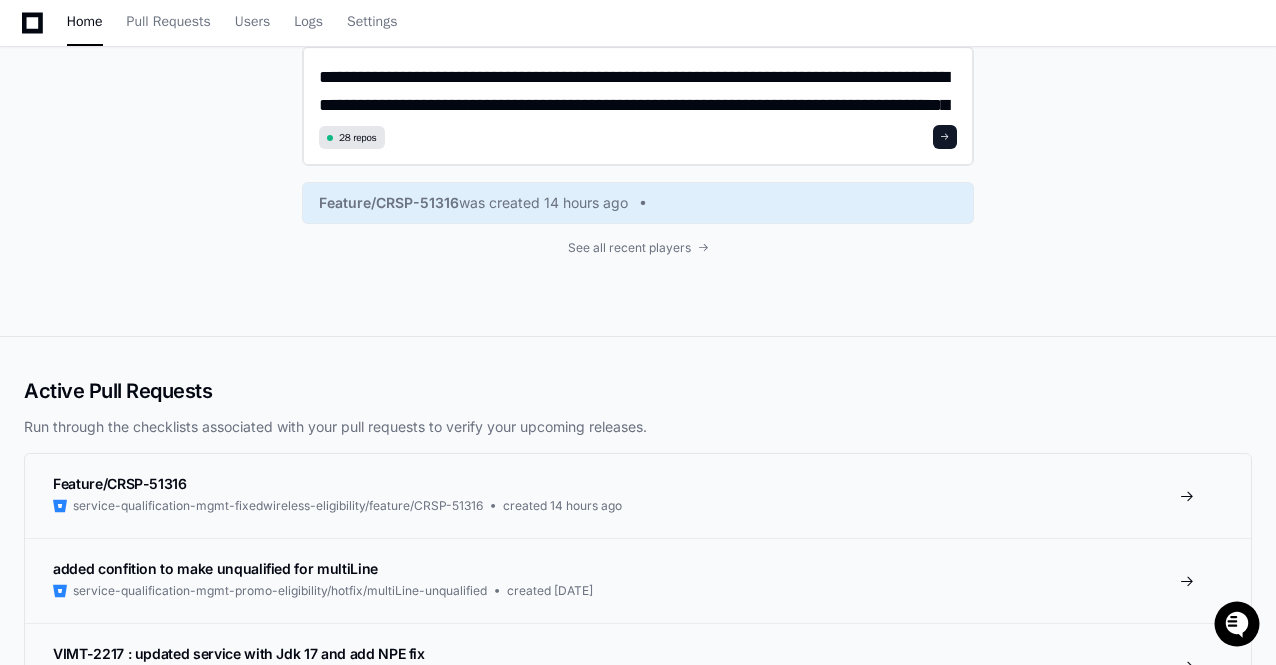 scroll, scrollTop: 0, scrollLeft: 0, axis: both 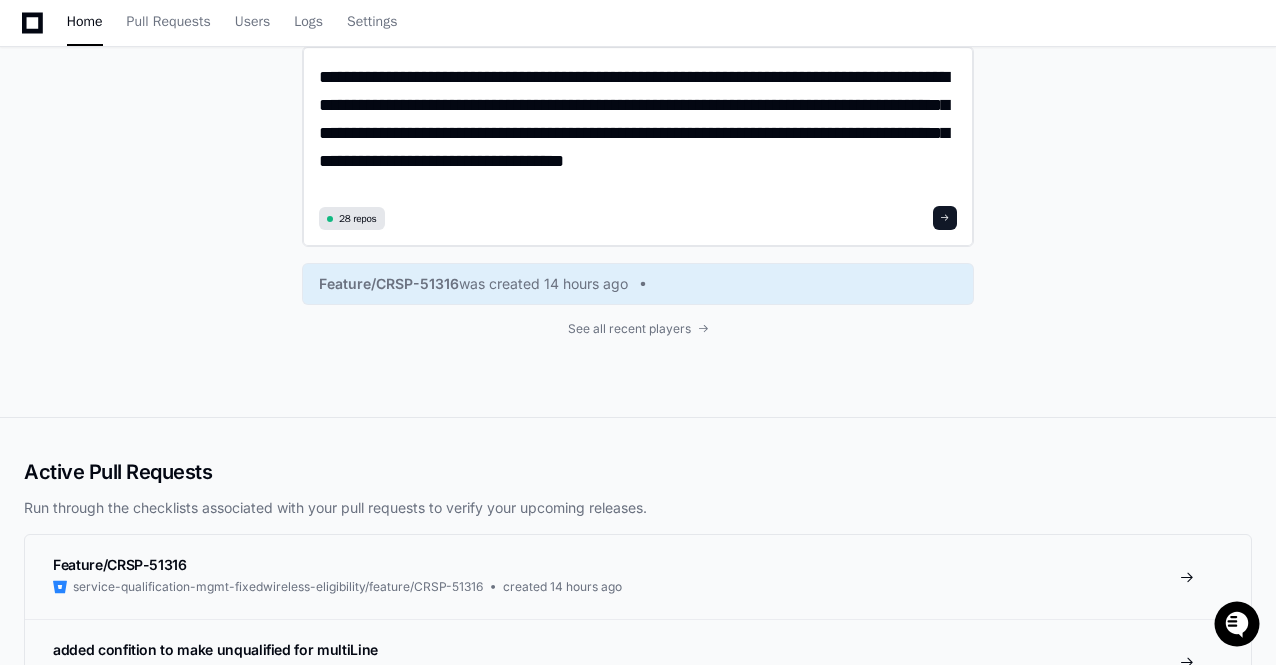 type on "**********" 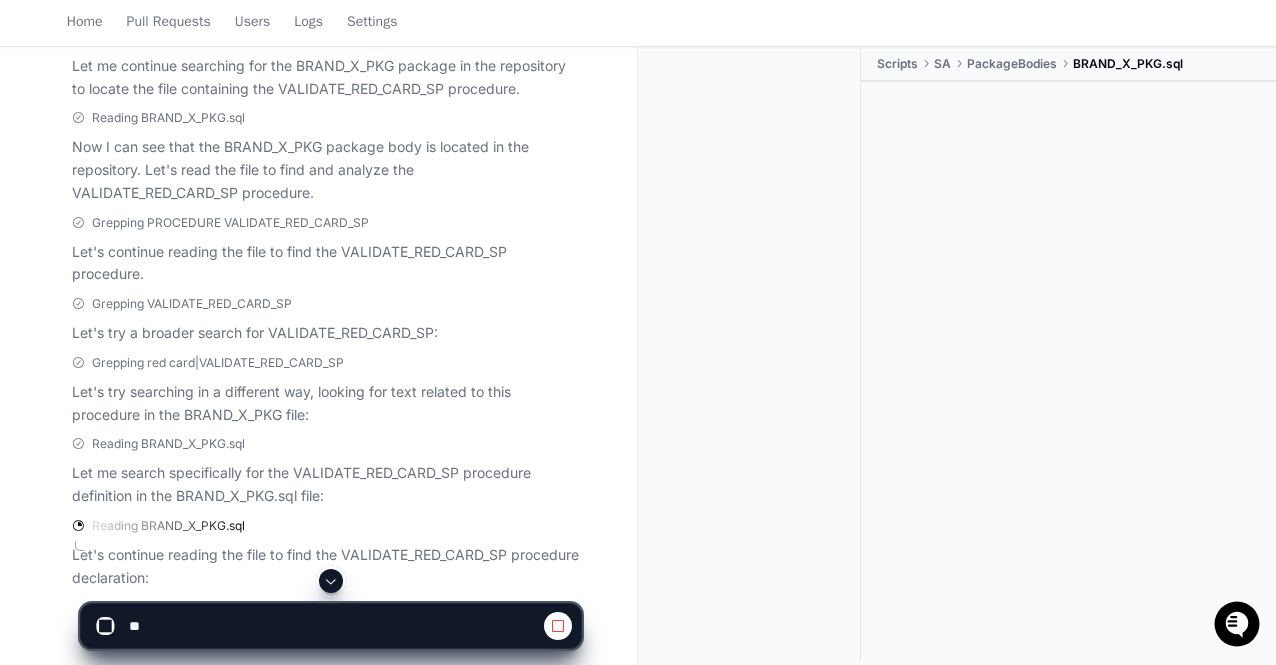 scroll, scrollTop: 770, scrollLeft: 0, axis: vertical 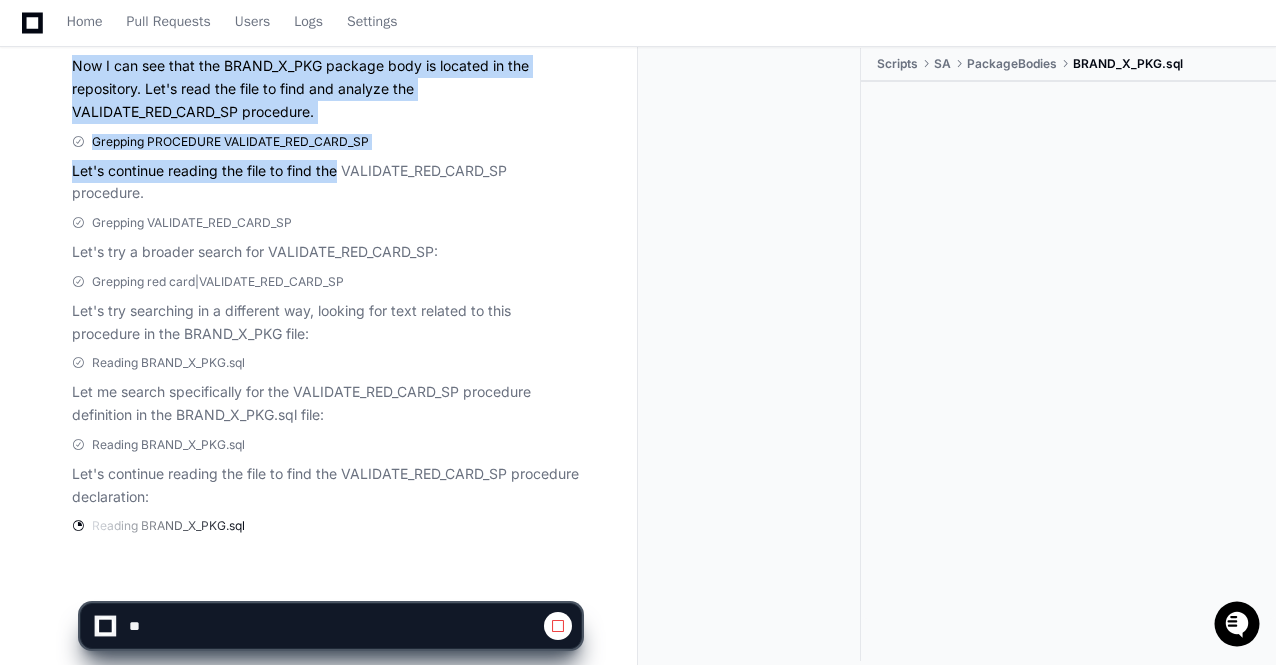 drag, startPoint x: 518, startPoint y: 168, endPoint x: 341, endPoint y: 163, distance: 177.0706 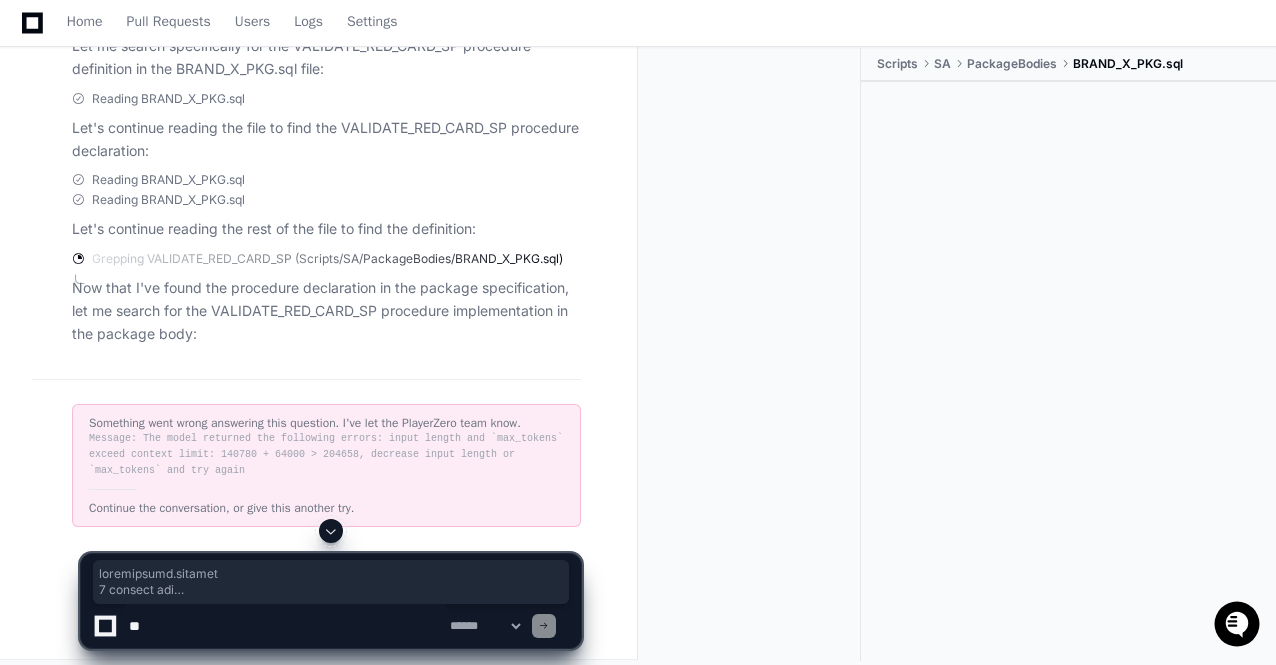 scroll, scrollTop: 1124, scrollLeft: 0, axis: vertical 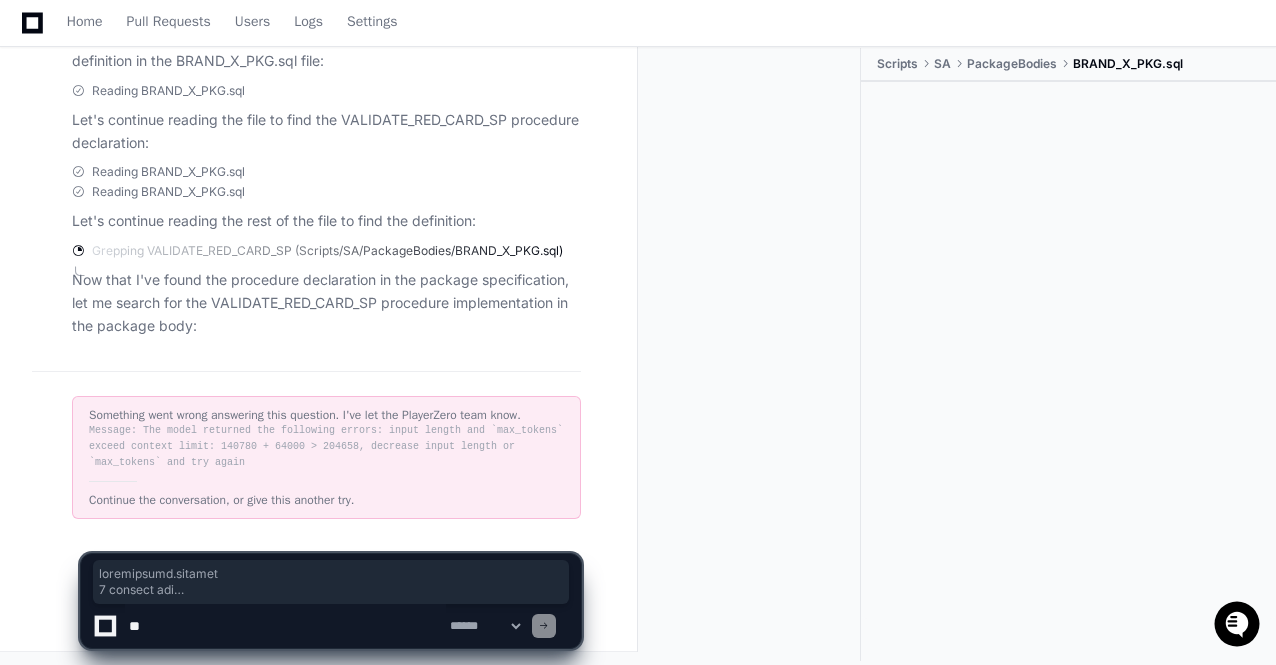 click 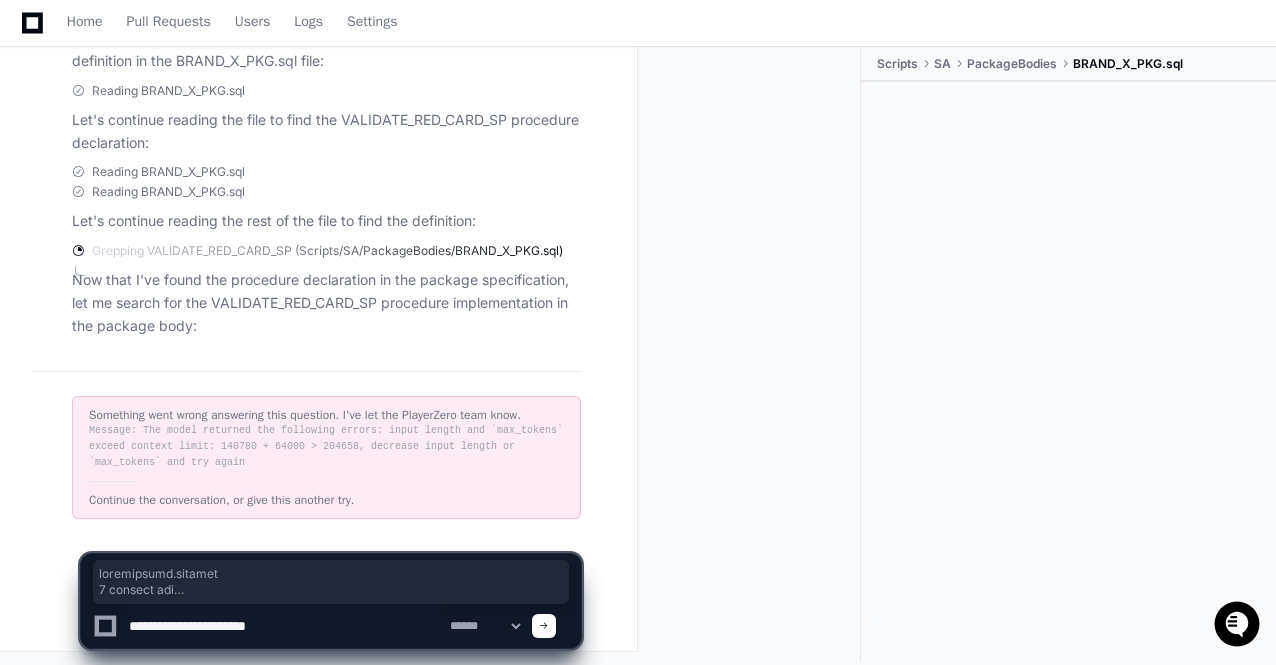 paste on "**********" 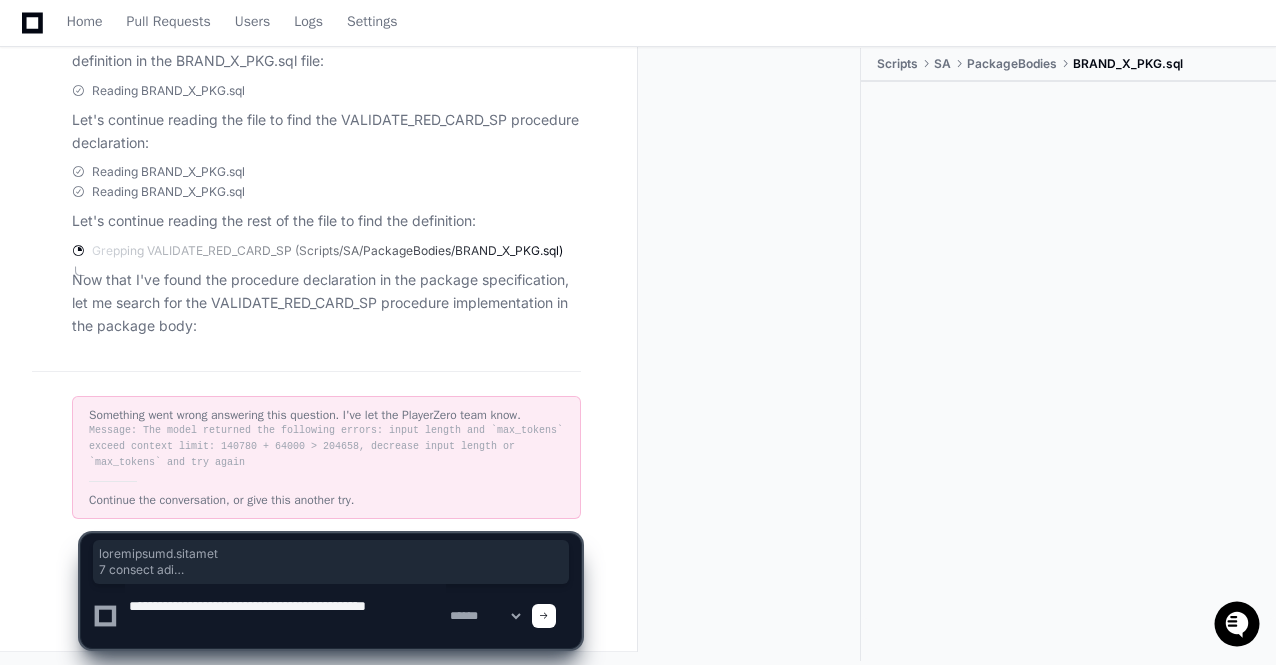 click 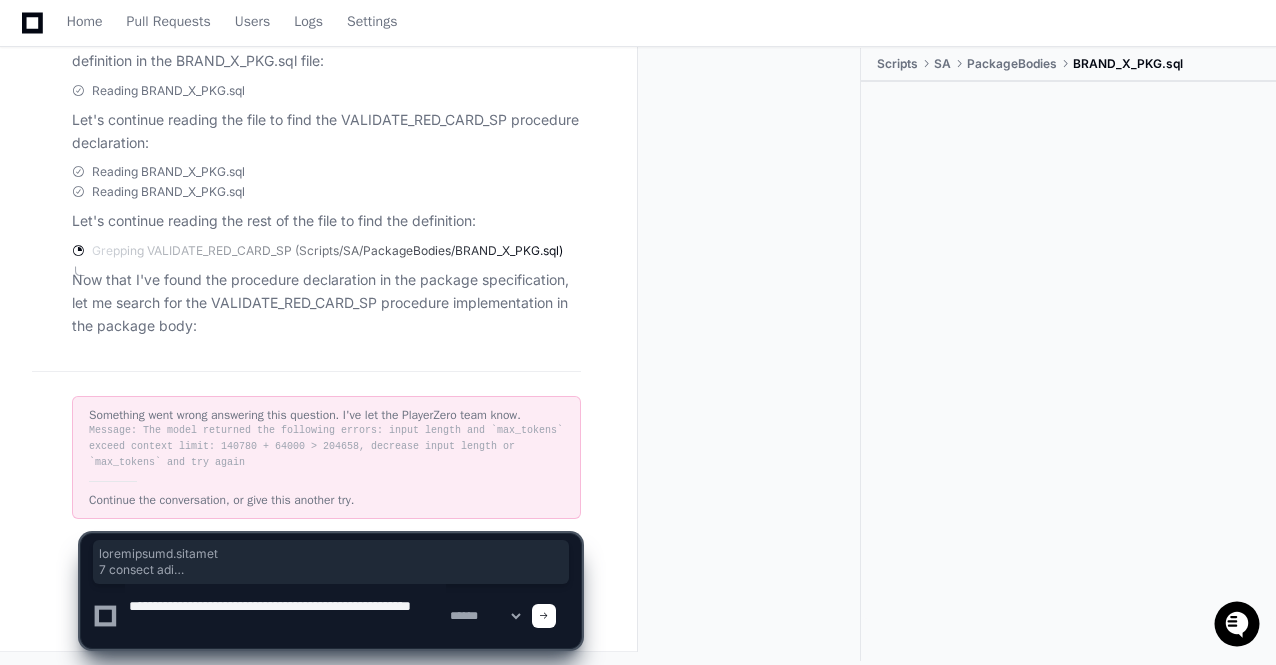 paste on "**********" 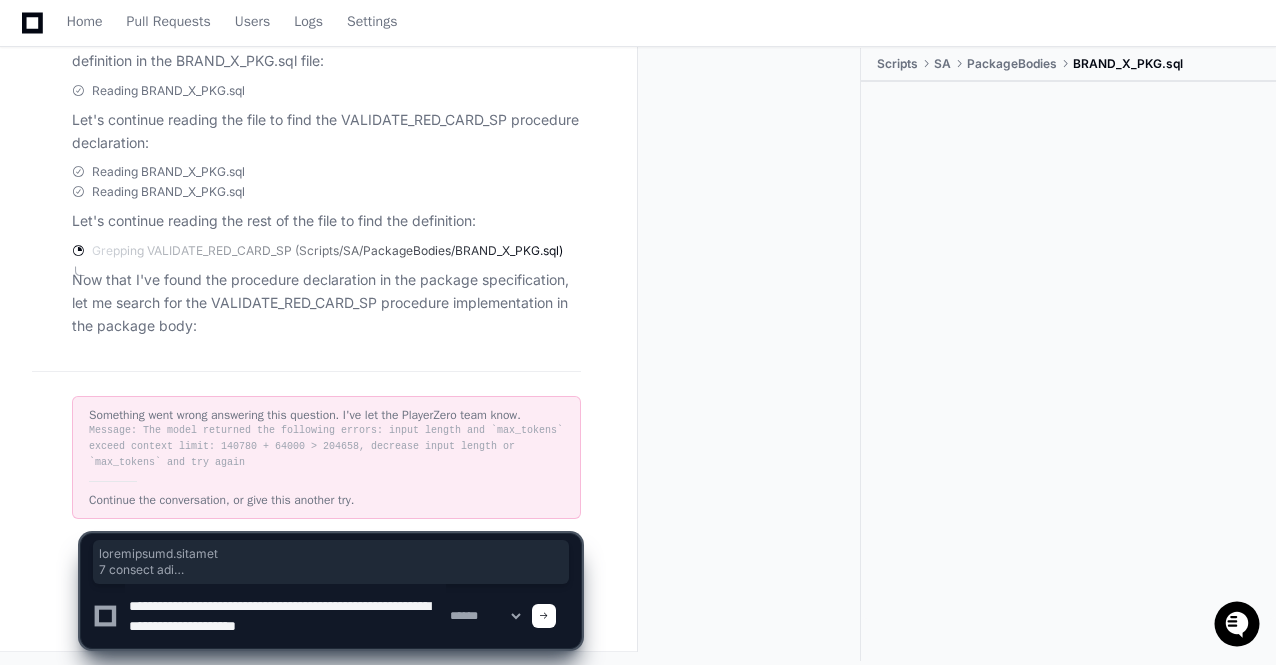 scroll, scrollTop: 6, scrollLeft: 0, axis: vertical 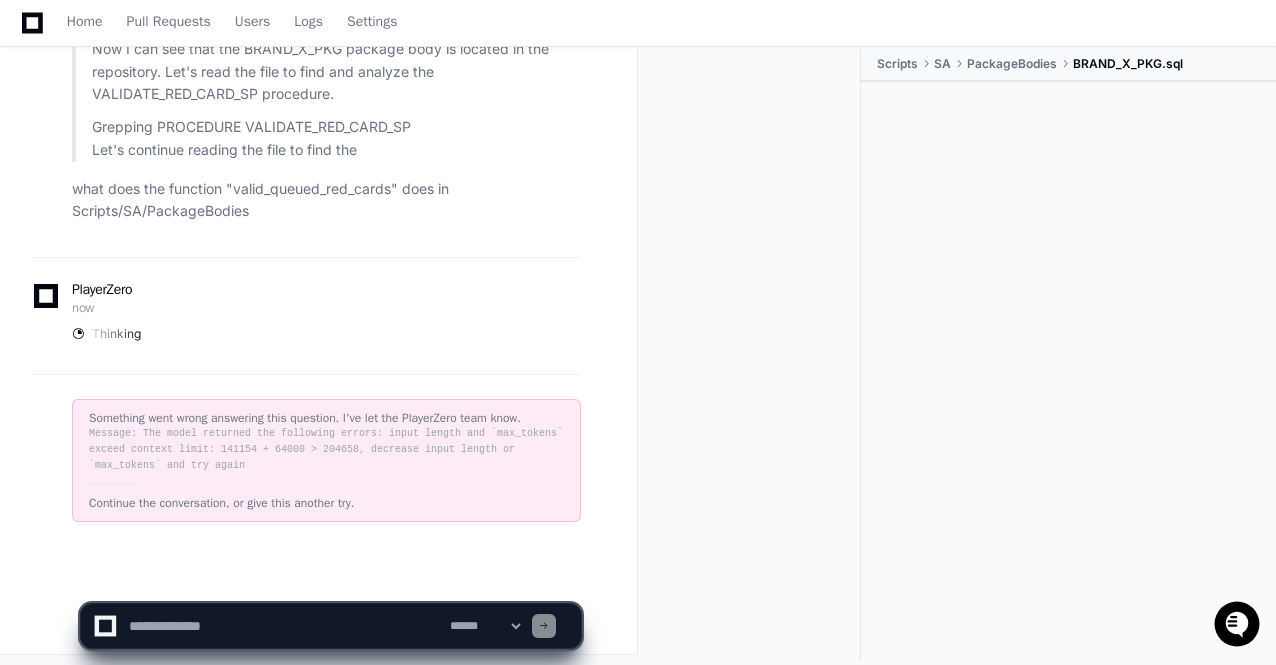 click 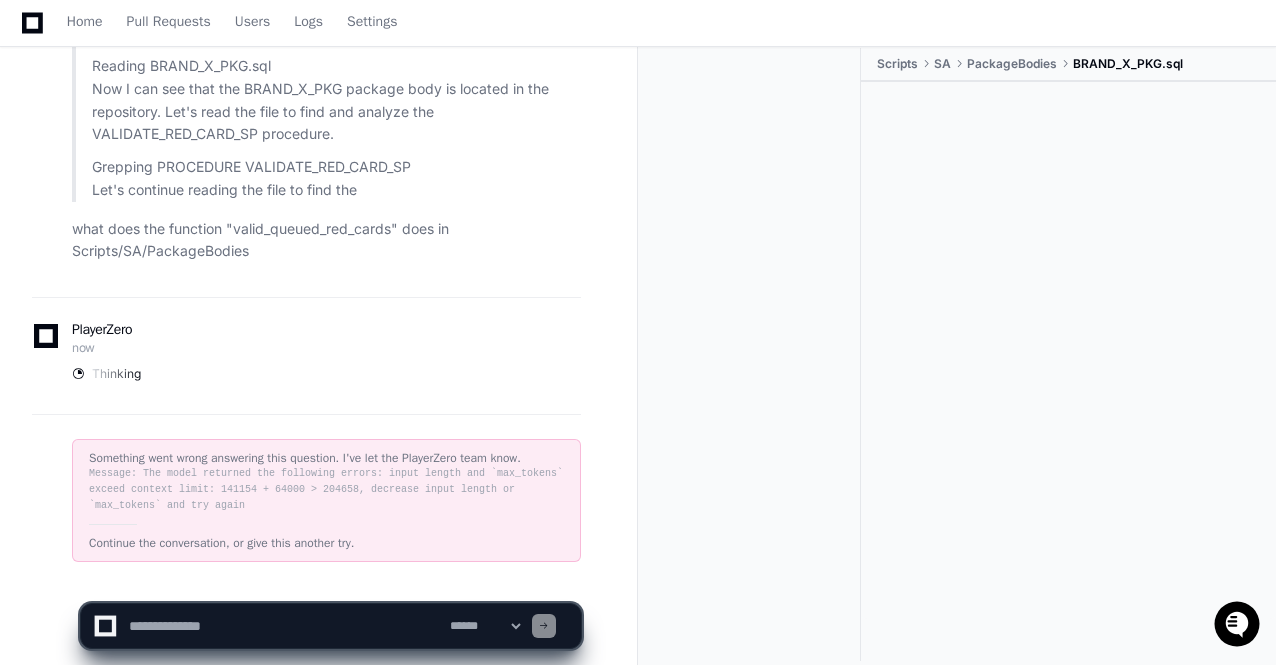 scroll, scrollTop: 2260, scrollLeft: 0, axis: vertical 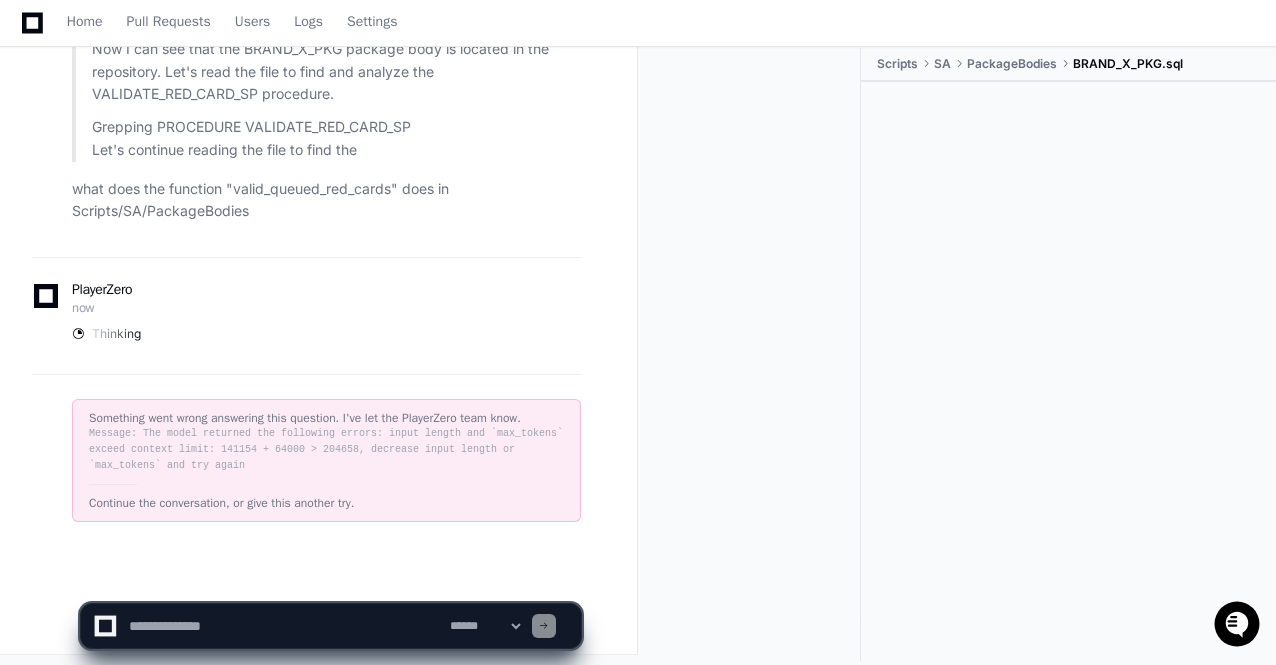 click 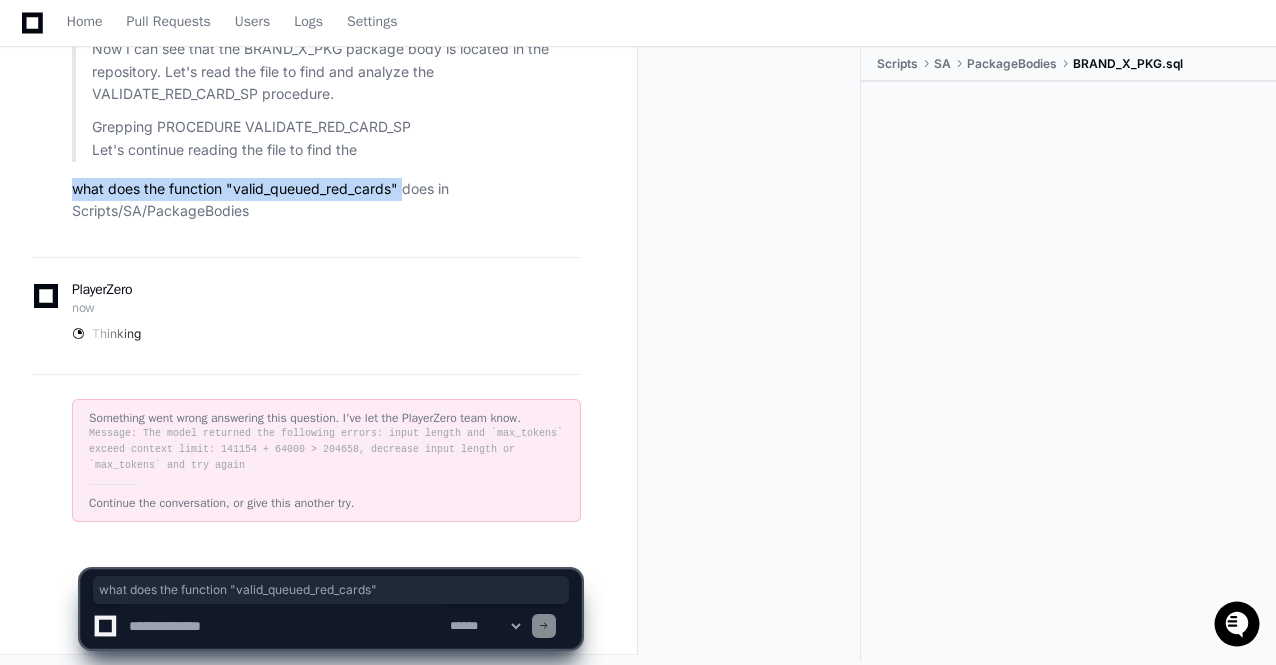 drag, startPoint x: 74, startPoint y: 185, endPoint x: 407, endPoint y: 195, distance: 333.15012 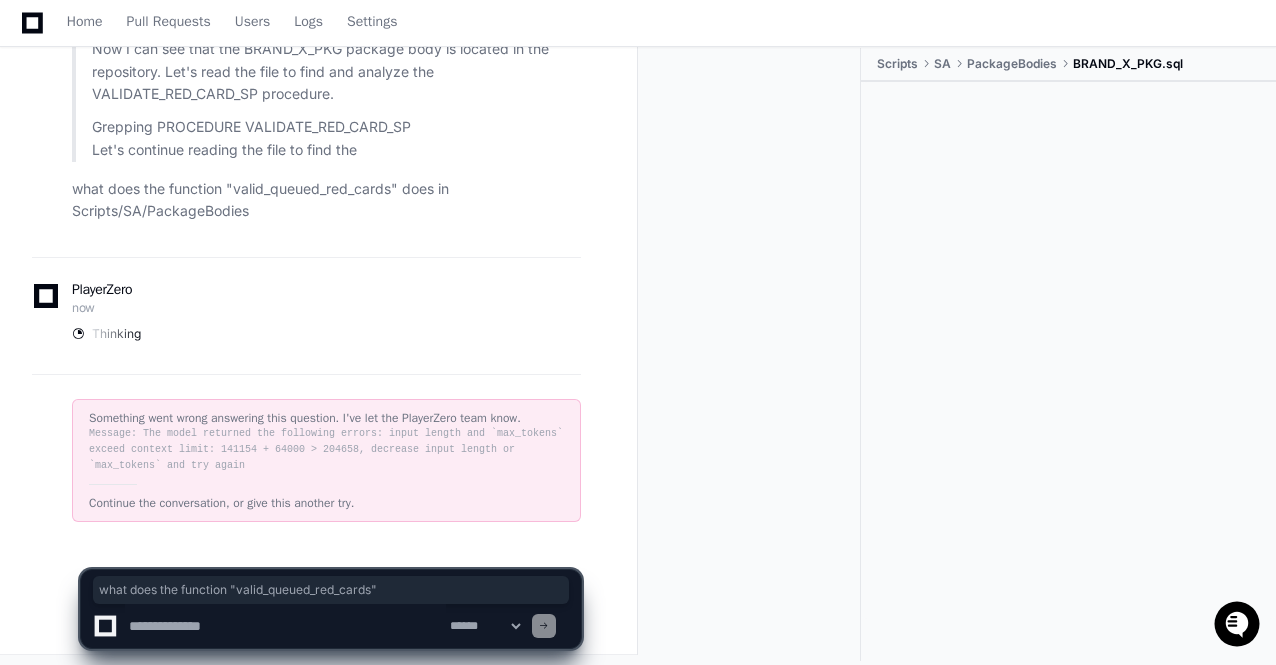 click 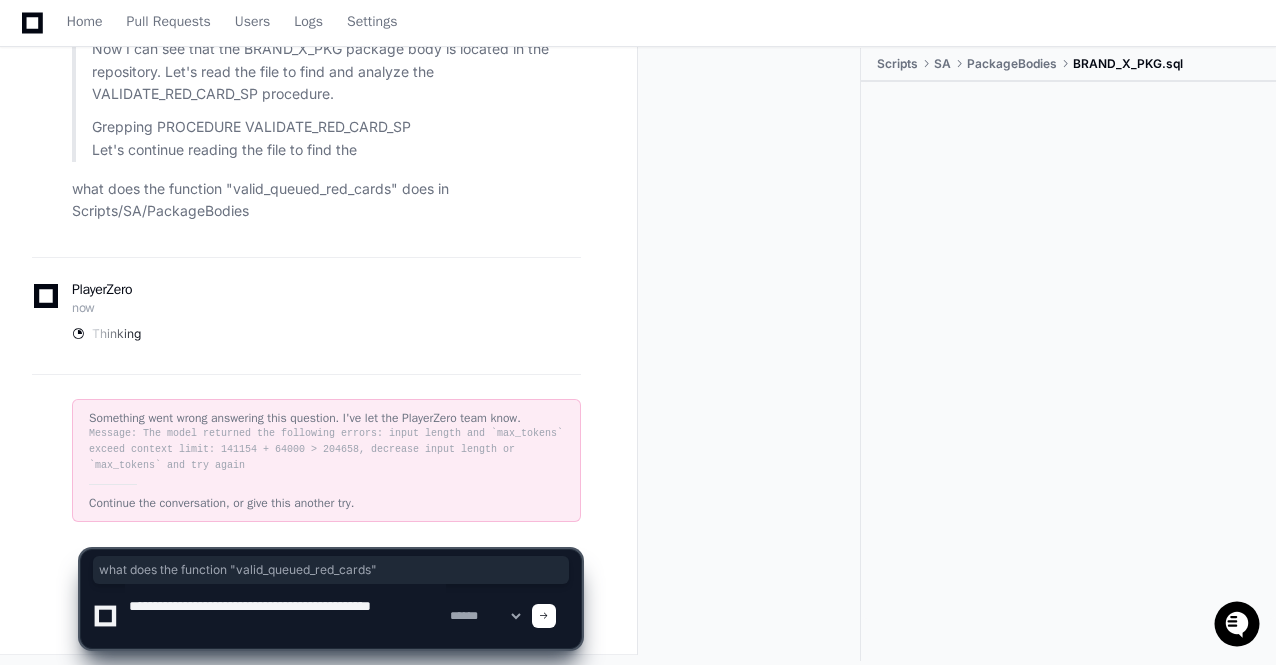 type on "**********" 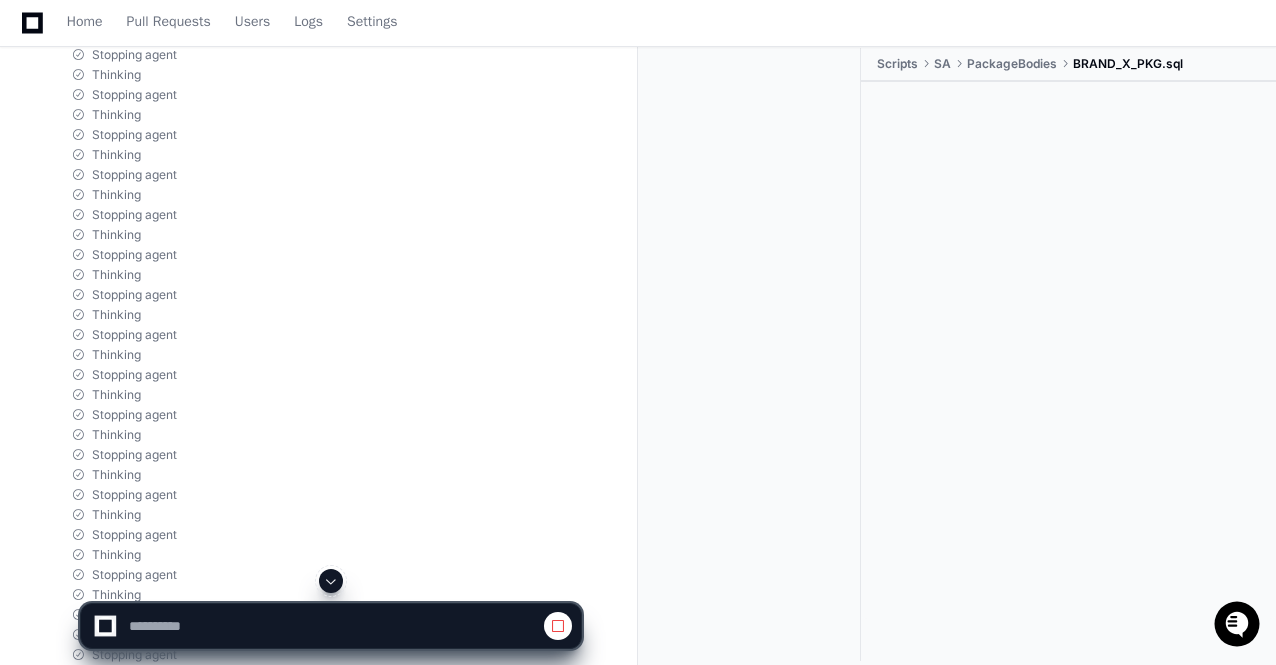 scroll, scrollTop: 5421, scrollLeft: 0, axis: vertical 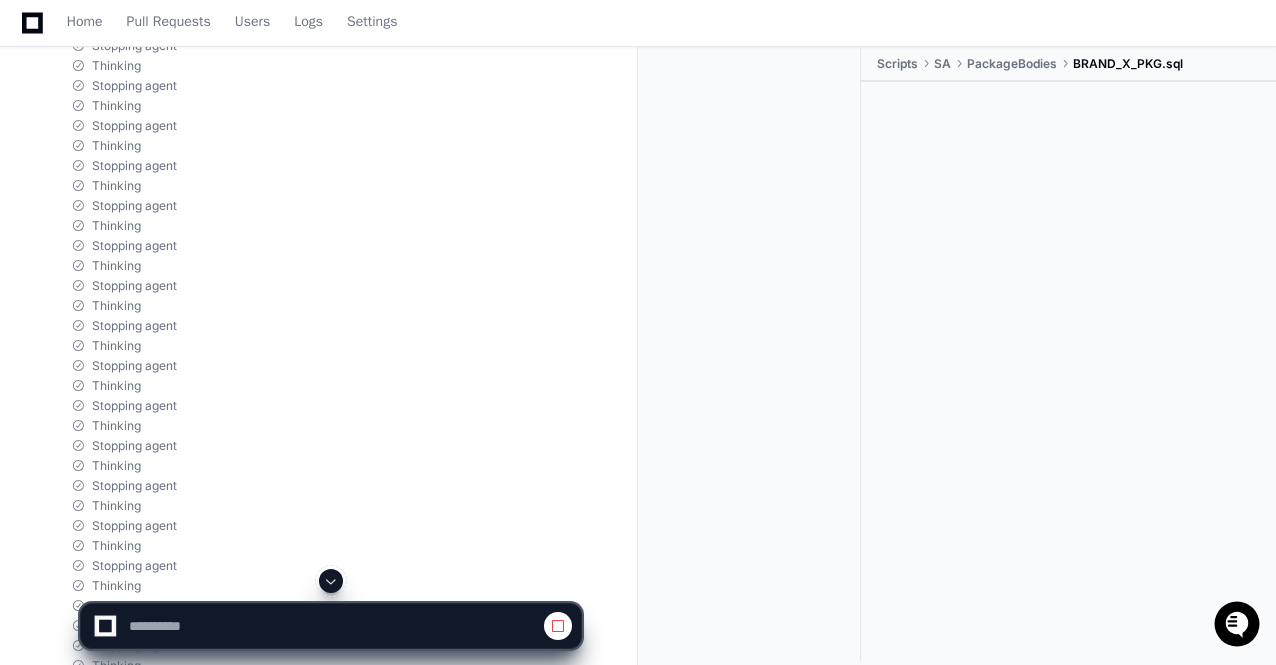 click 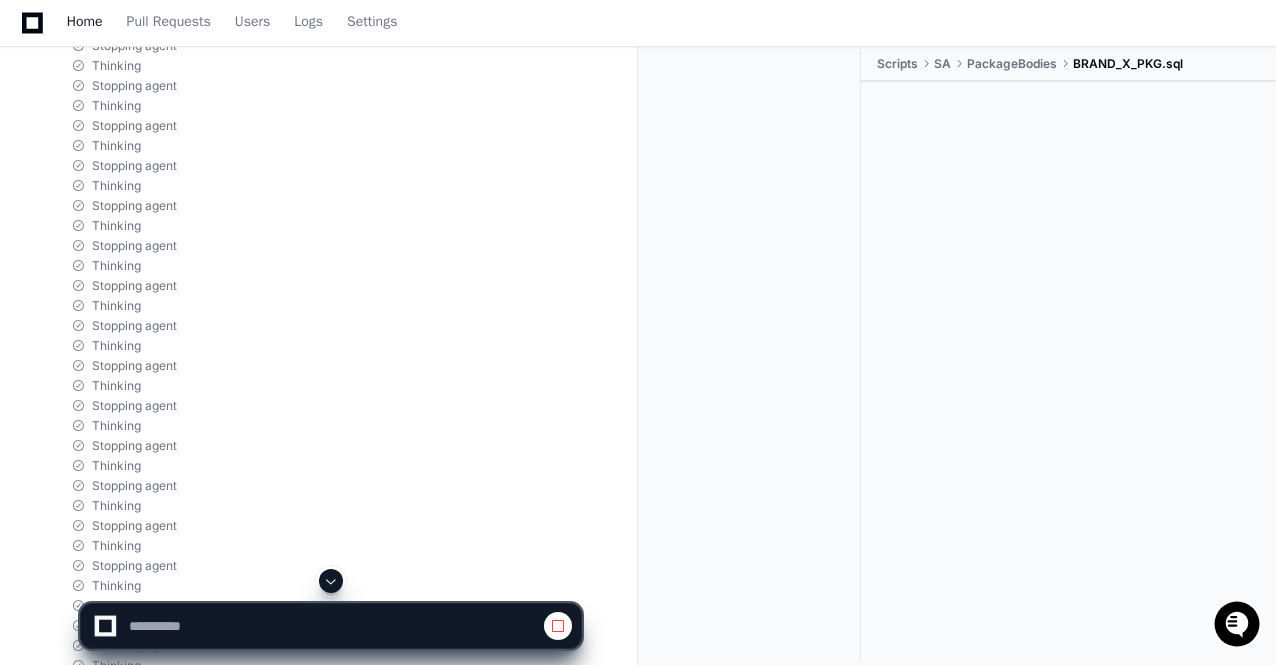 click on "Home" at bounding box center [85, 22] 